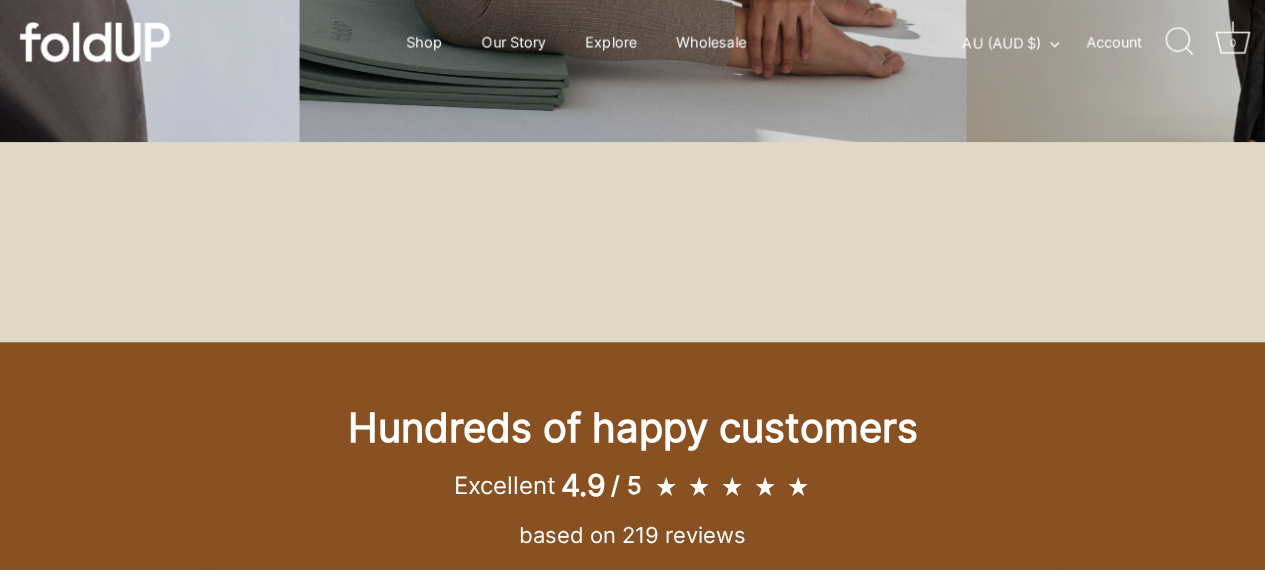 scroll, scrollTop: 0, scrollLeft: 0, axis: both 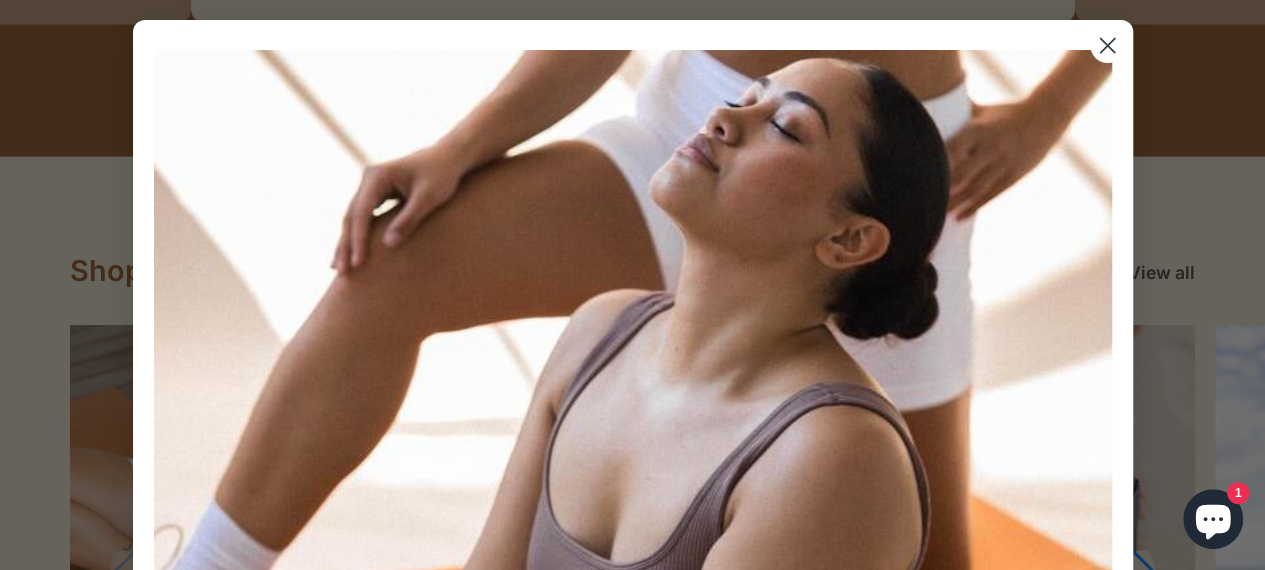 click 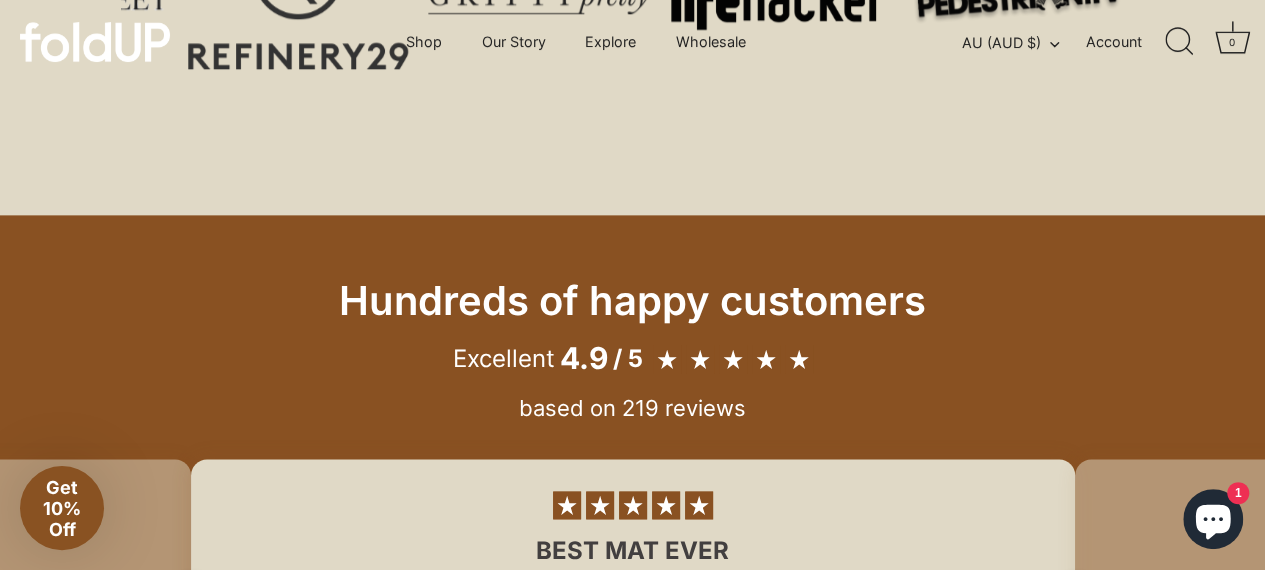 scroll, scrollTop: 1203, scrollLeft: 0, axis: vertical 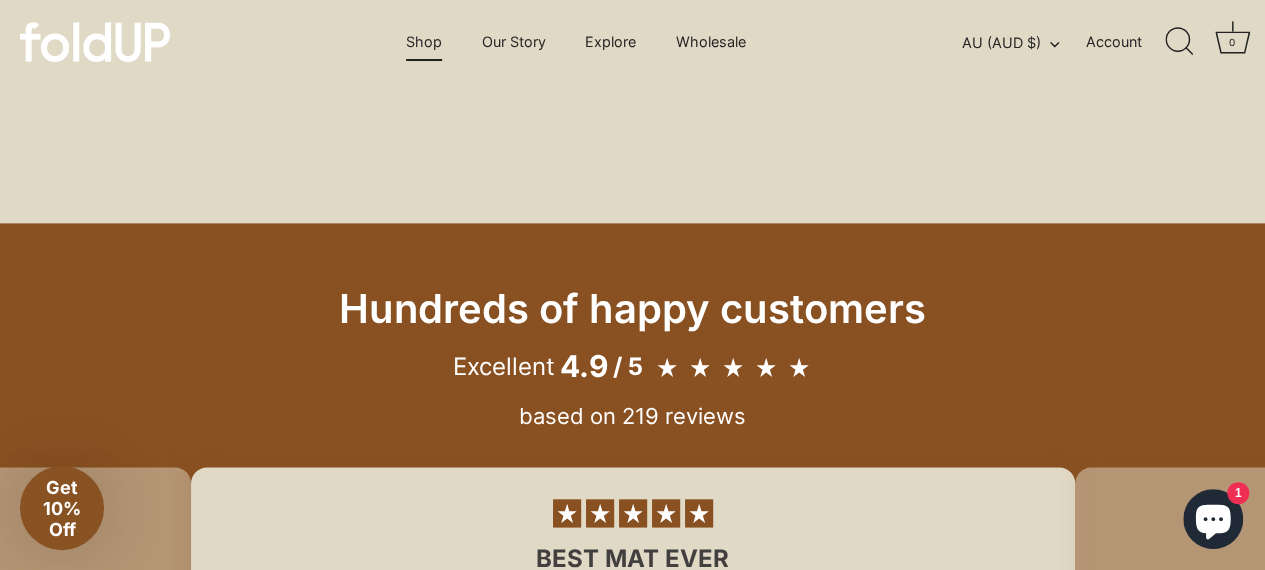 click on "Shop" at bounding box center (424, 42) 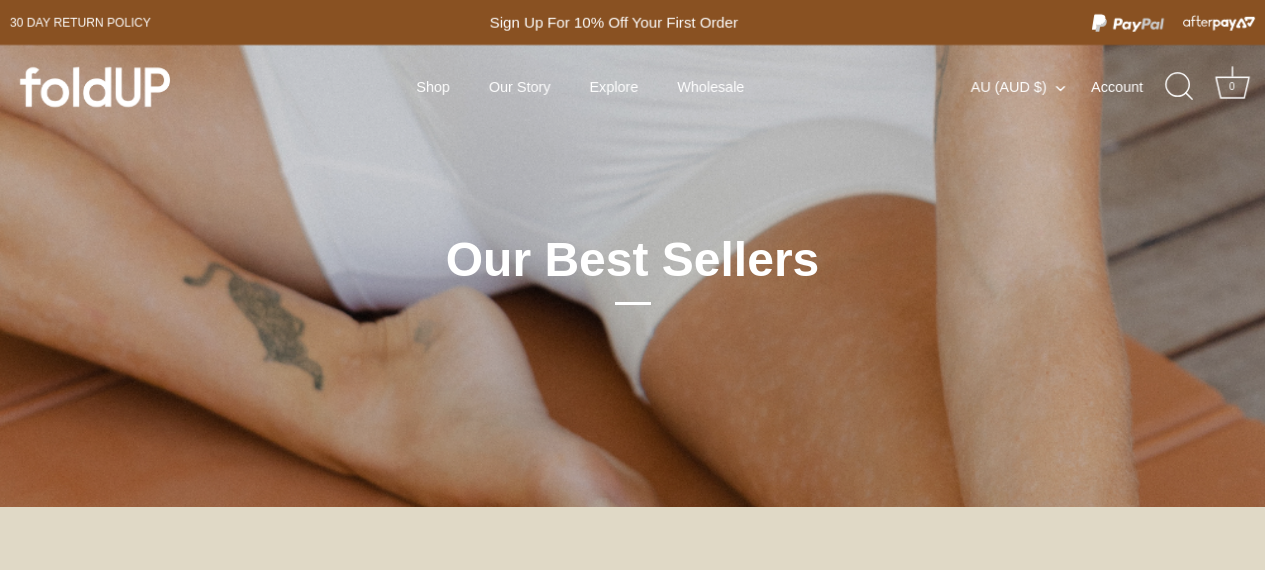 scroll, scrollTop: 0, scrollLeft: 0, axis: both 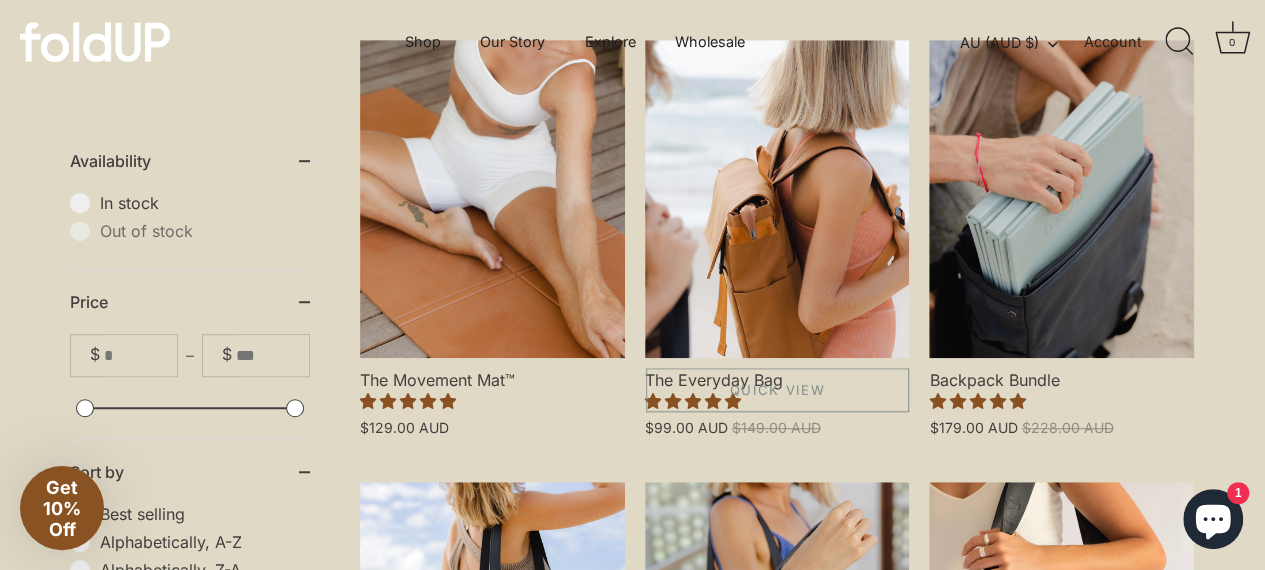 click at bounding box center (777, 199) 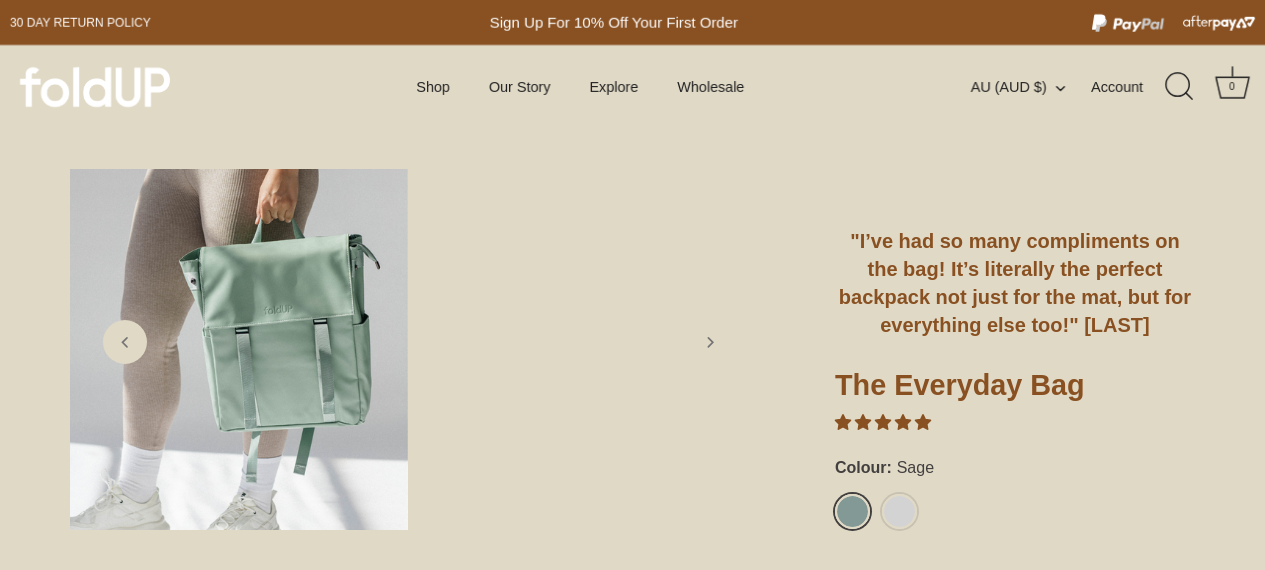 scroll, scrollTop: 0, scrollLeft: 0, axis: both 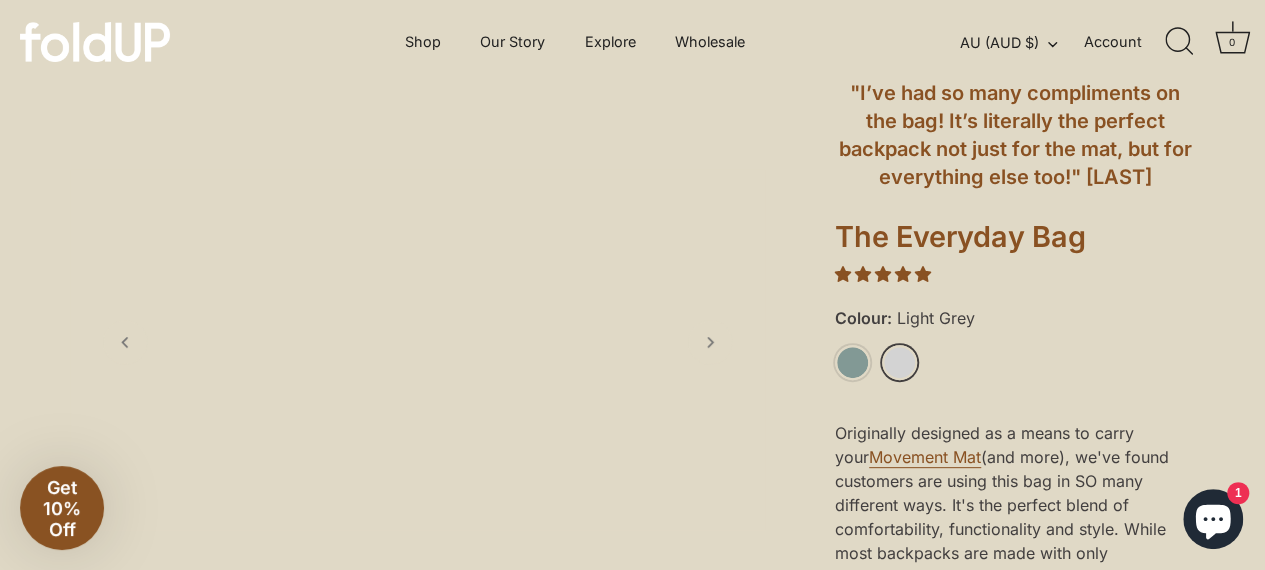 click on "Light Grey" at bounding box center [899, 362] 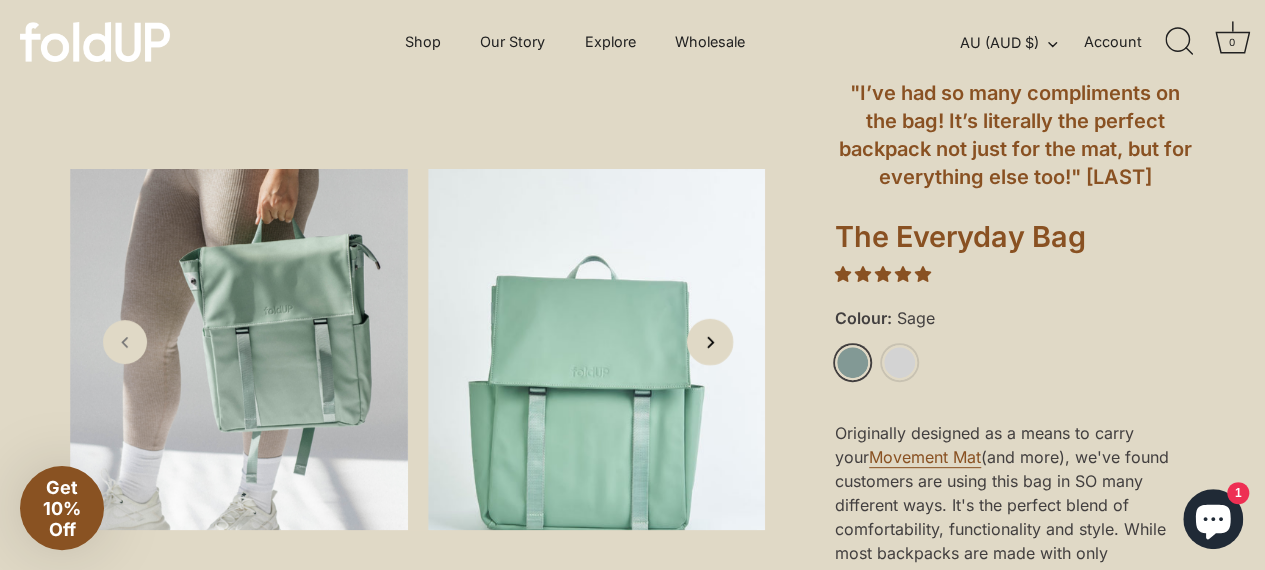 click at bounding box center [710, 341] 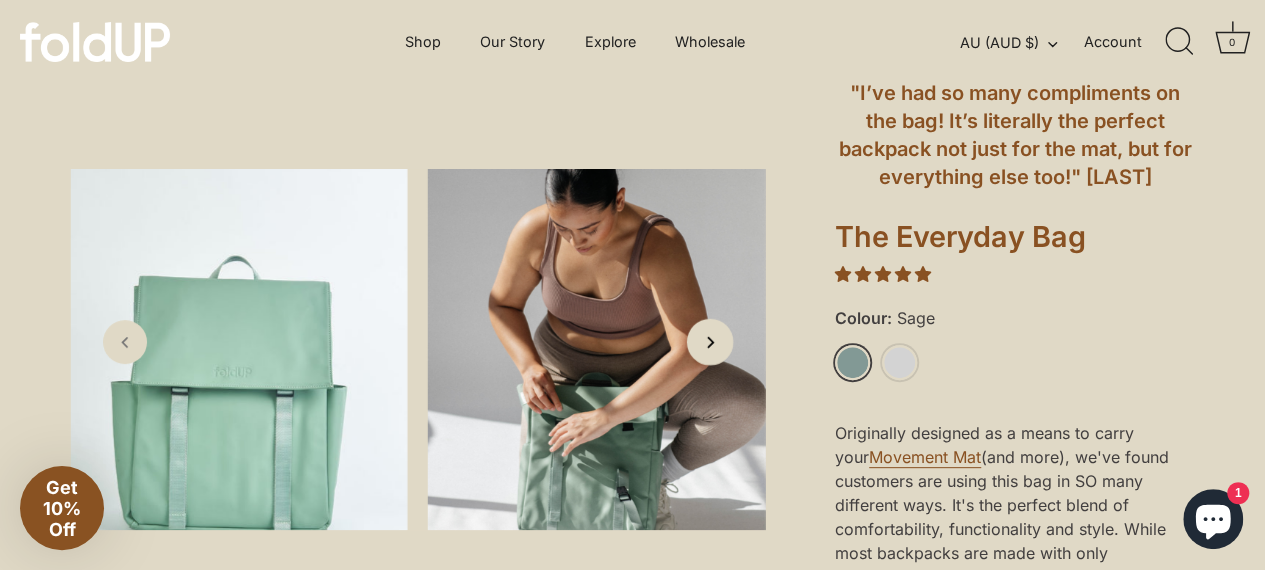 click at bounding box center (710, 341) 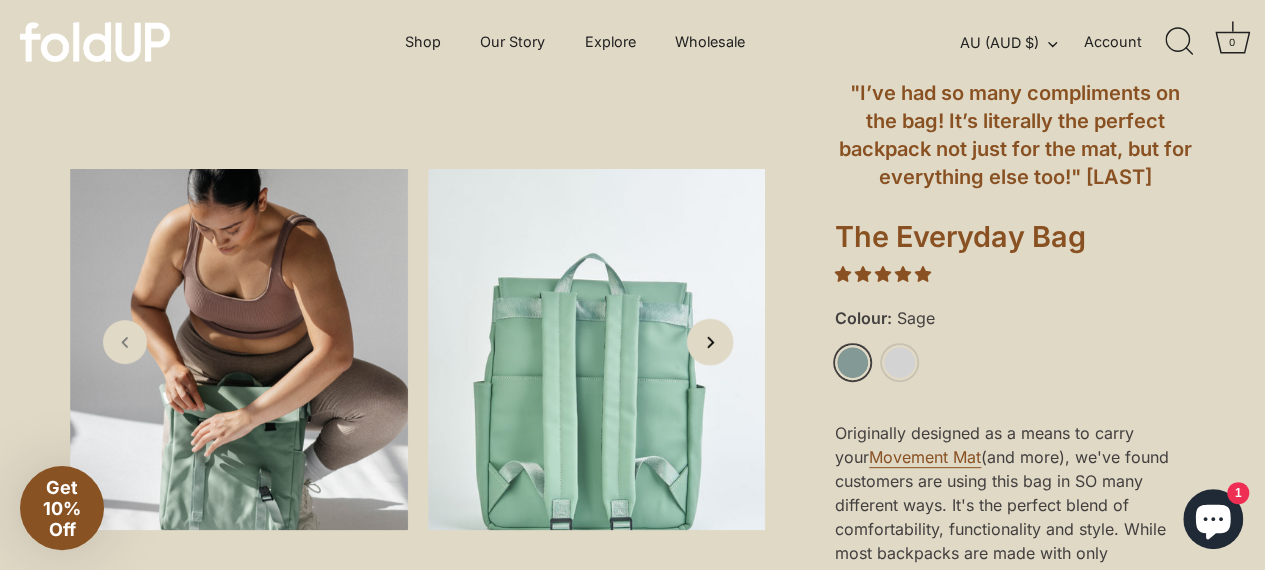 click at bounding box center (710, 341) 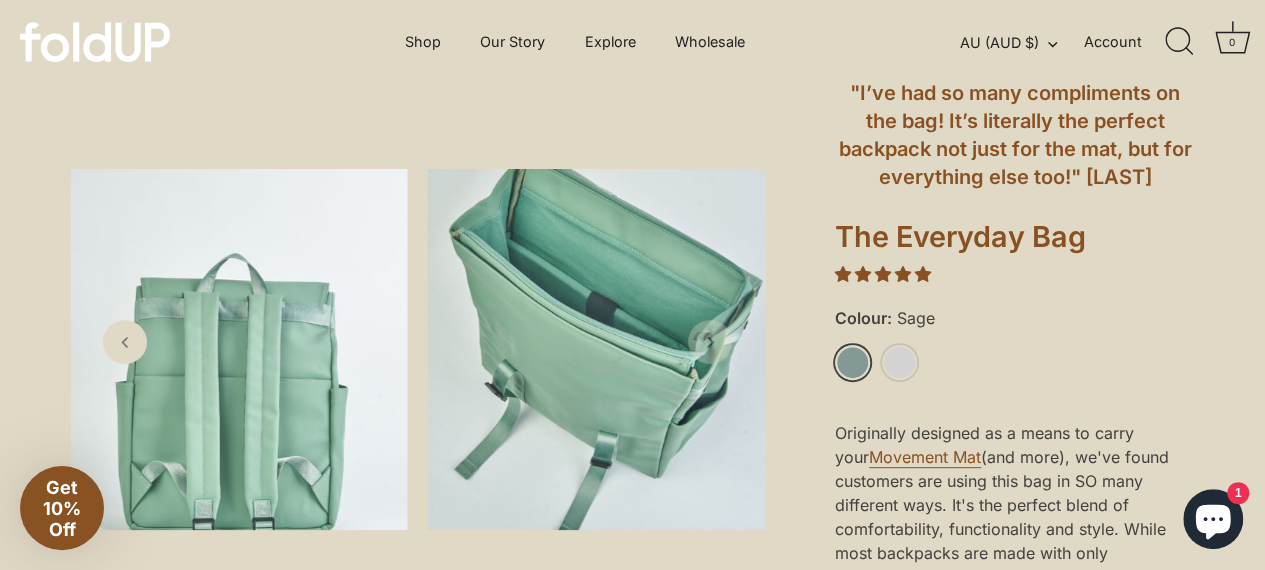 click at bounding box center (710, 342) 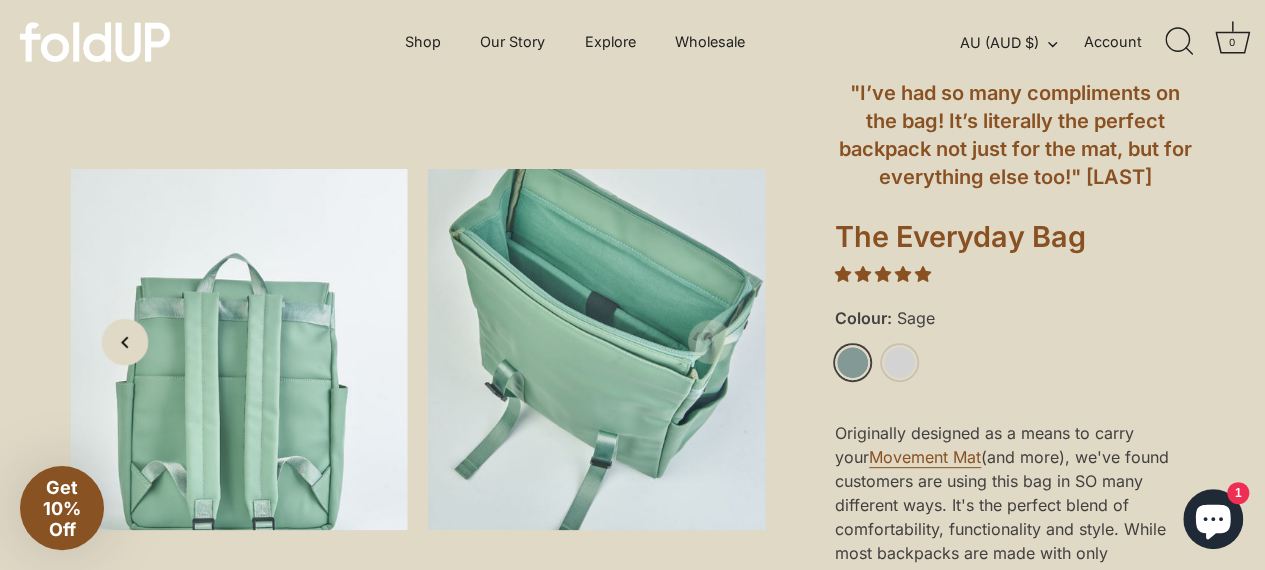 click at bounding box center (125, 341) 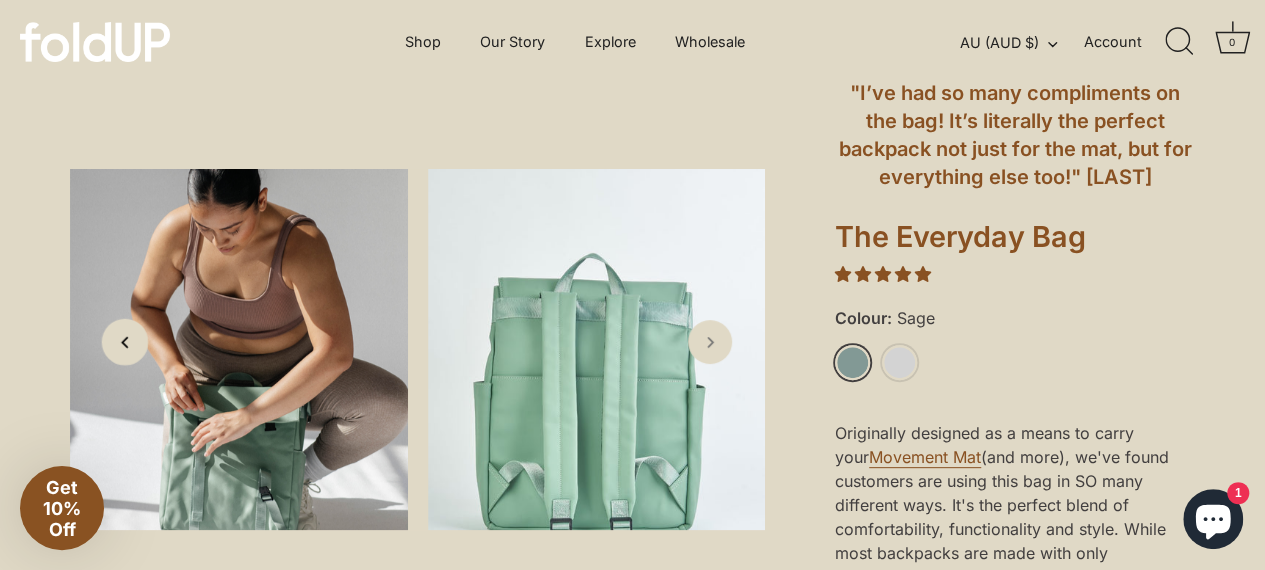 click at bounding box center (125, 341) 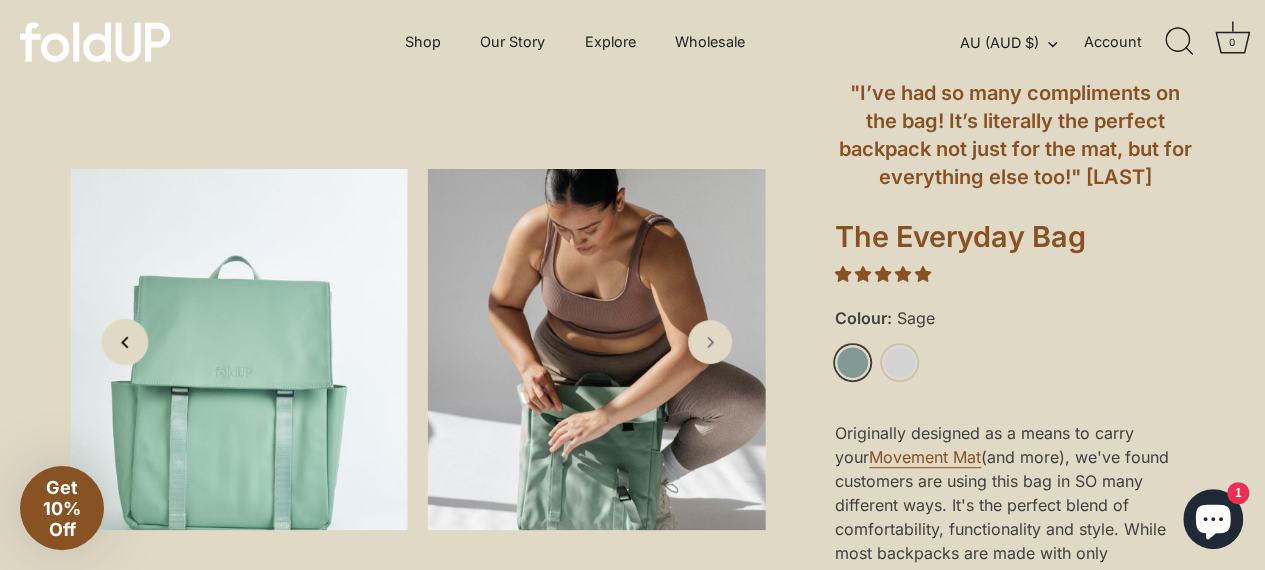 click at bounding box center (125, 341) 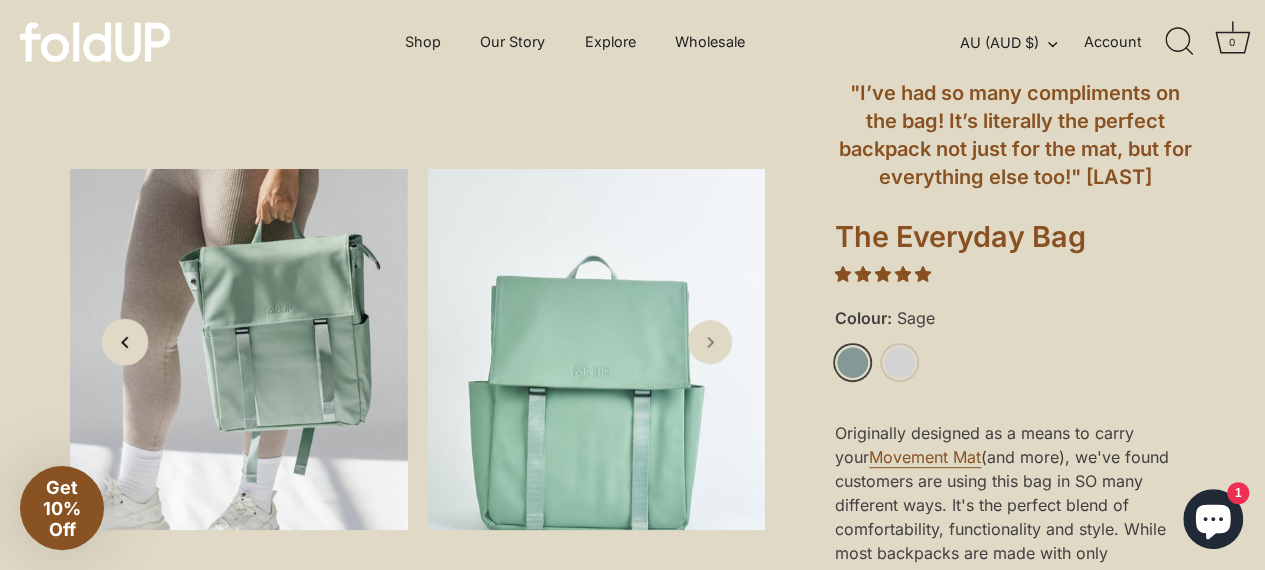 click at bounding box center [125, 341] 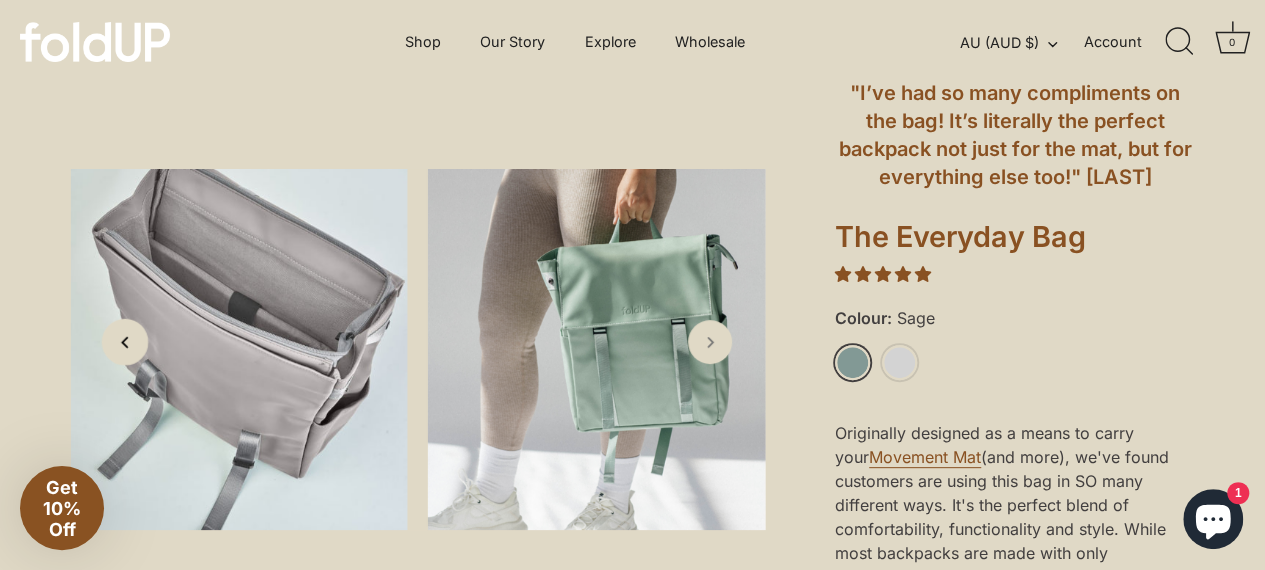 click at bounding box center [125, 341] 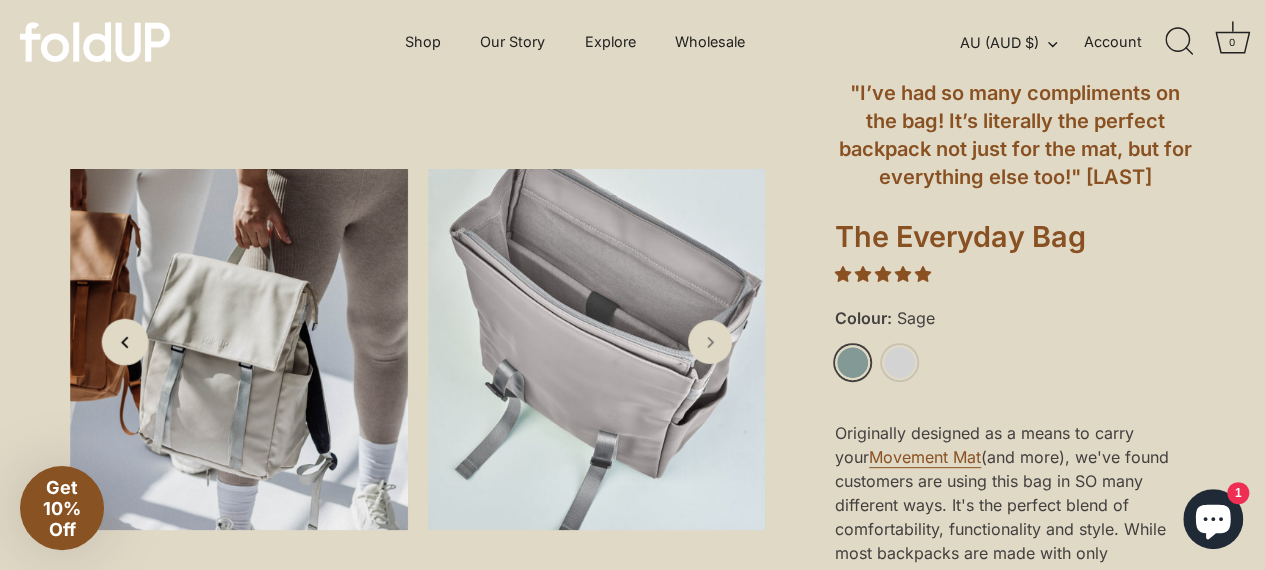 click at bounding box center [125, 341] 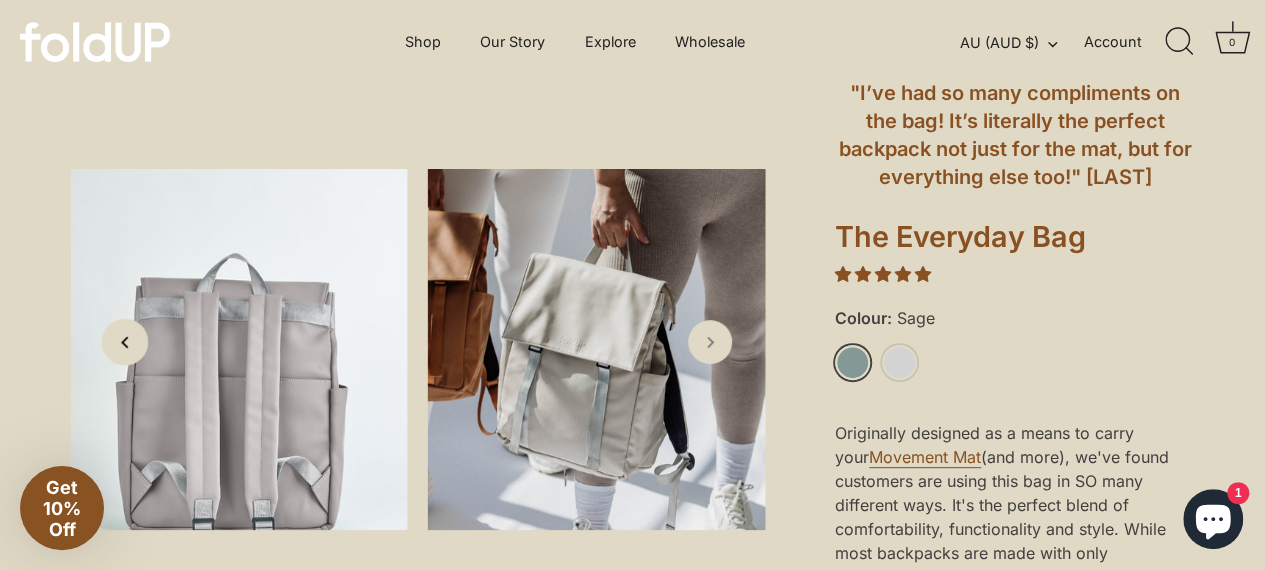 click at bounding box center [125, 341] 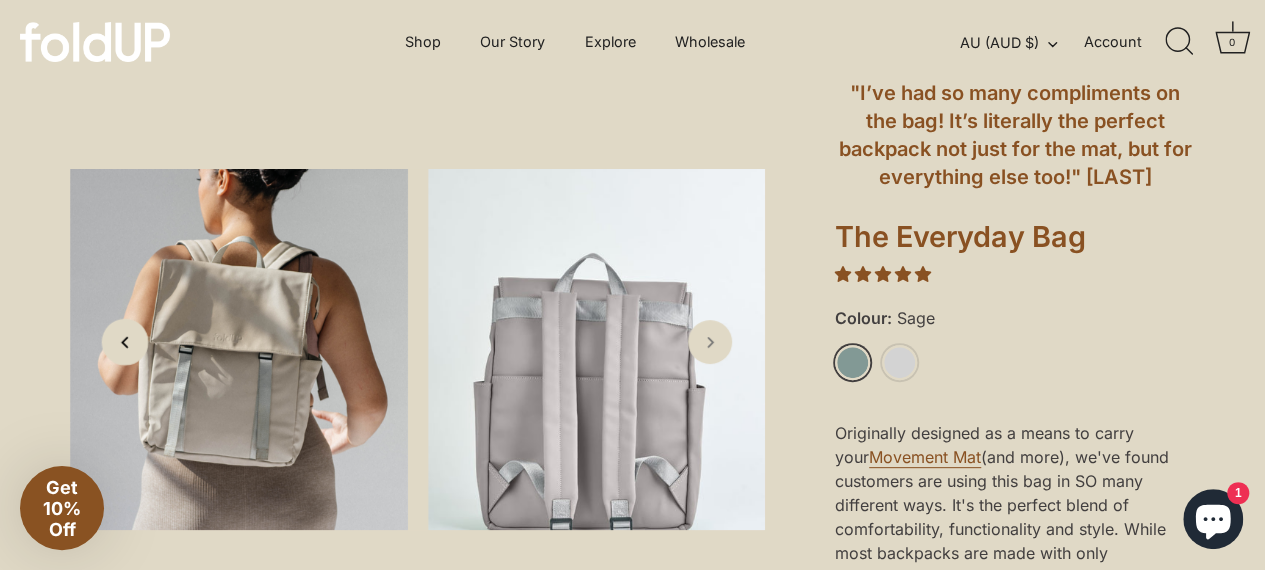 click at bounding box center (125, 341) 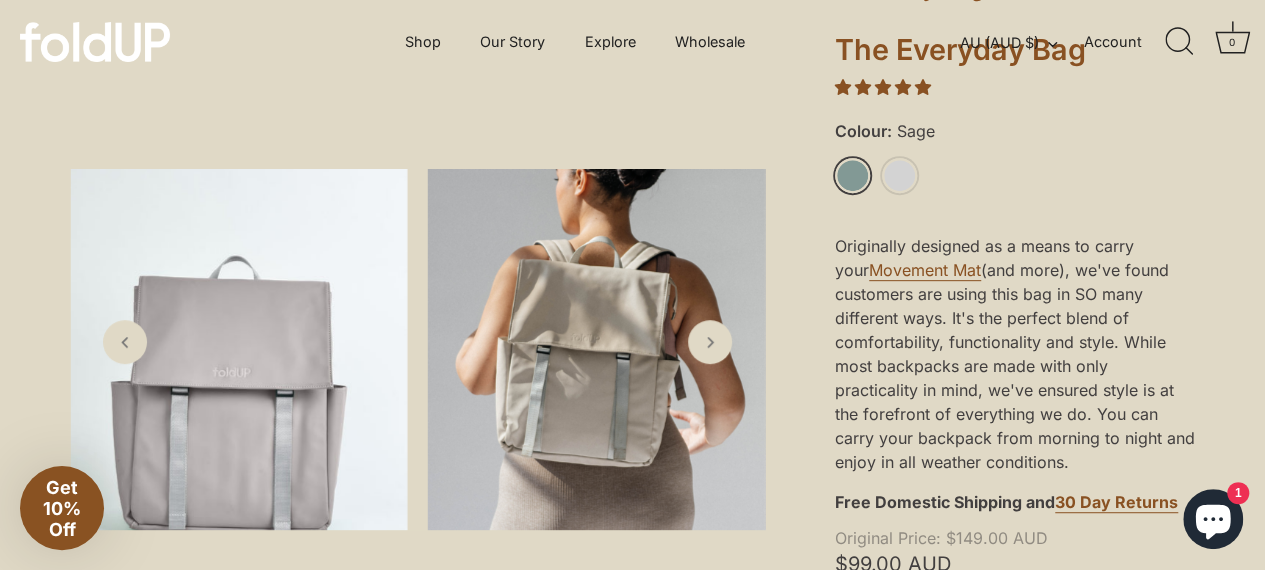 scroll, scrollTop: 333, scrollLeft: 0, axis: vertical 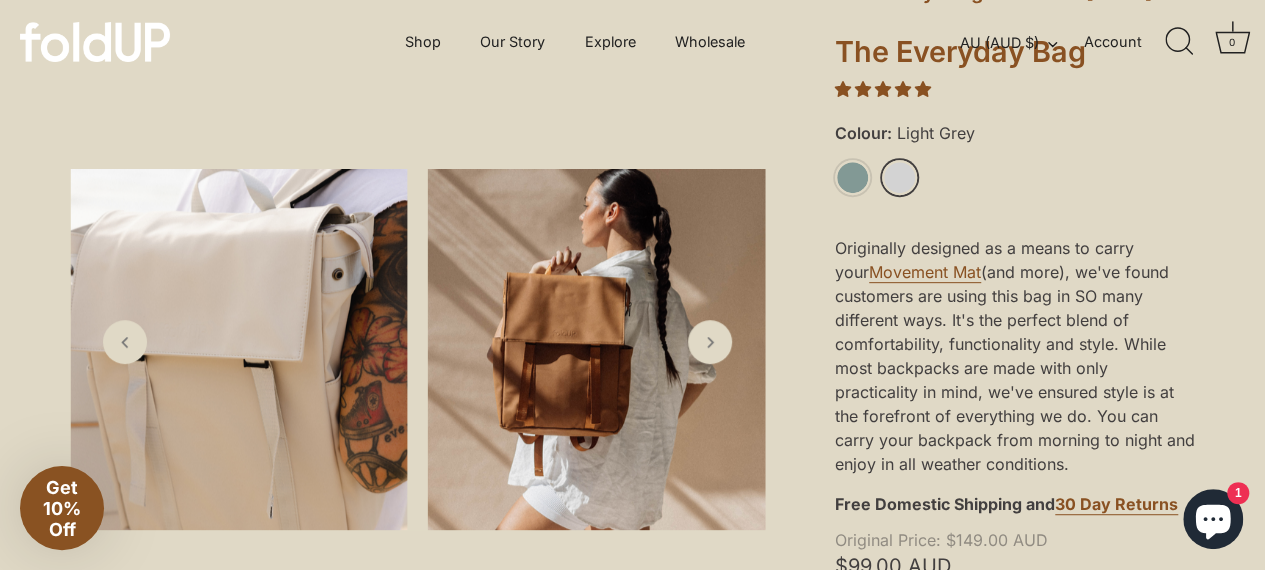 click on "Light Grey" at bounding box center [899, 177] 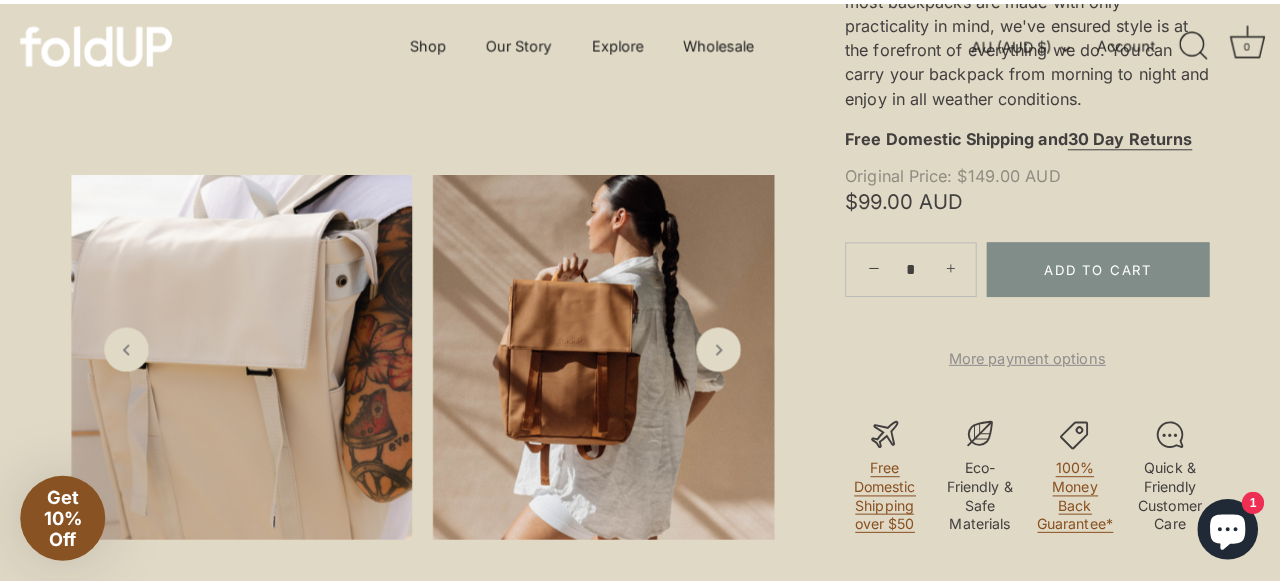 scroll, scrollTop: 686, scrollLeft: 0, axis: vertical 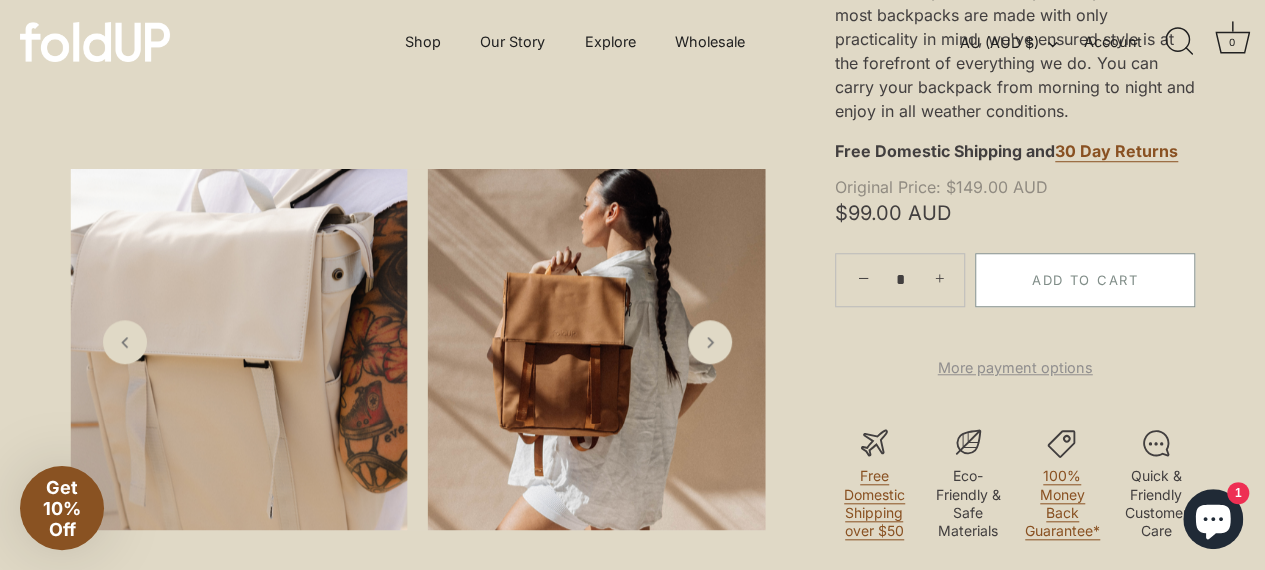 click on "Add to Cart" at bounding box center [1085, 280] 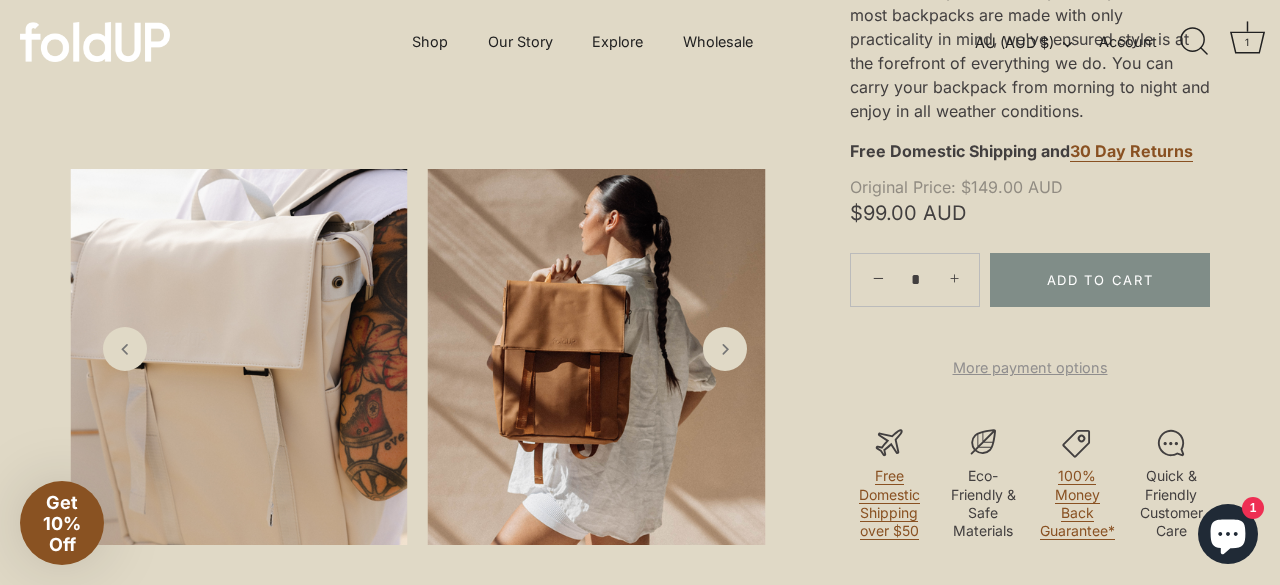 click on "The Everyday Bag" at bounding box center [176, 4752] 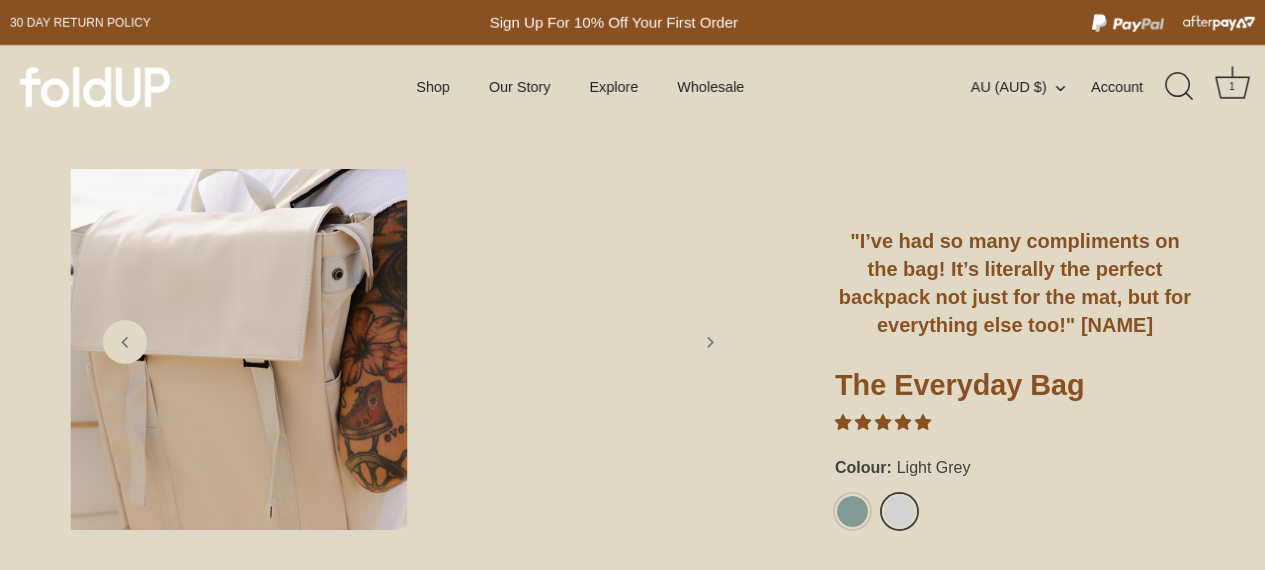 scroll, scrollTop: 0, scrollLeft: 0, axis: both 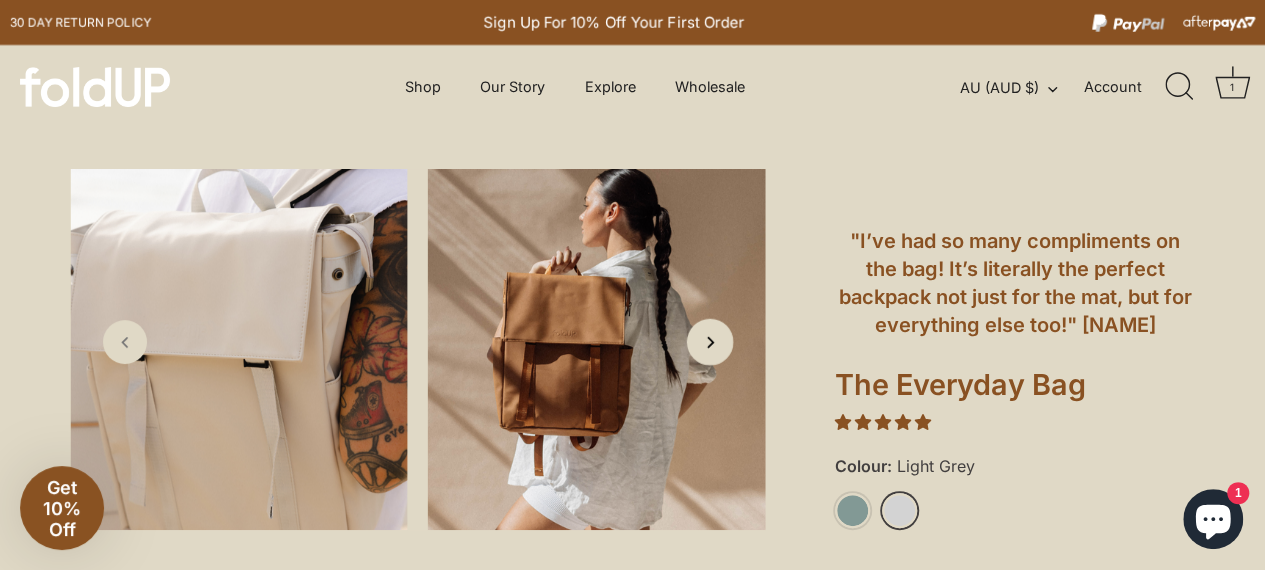 click 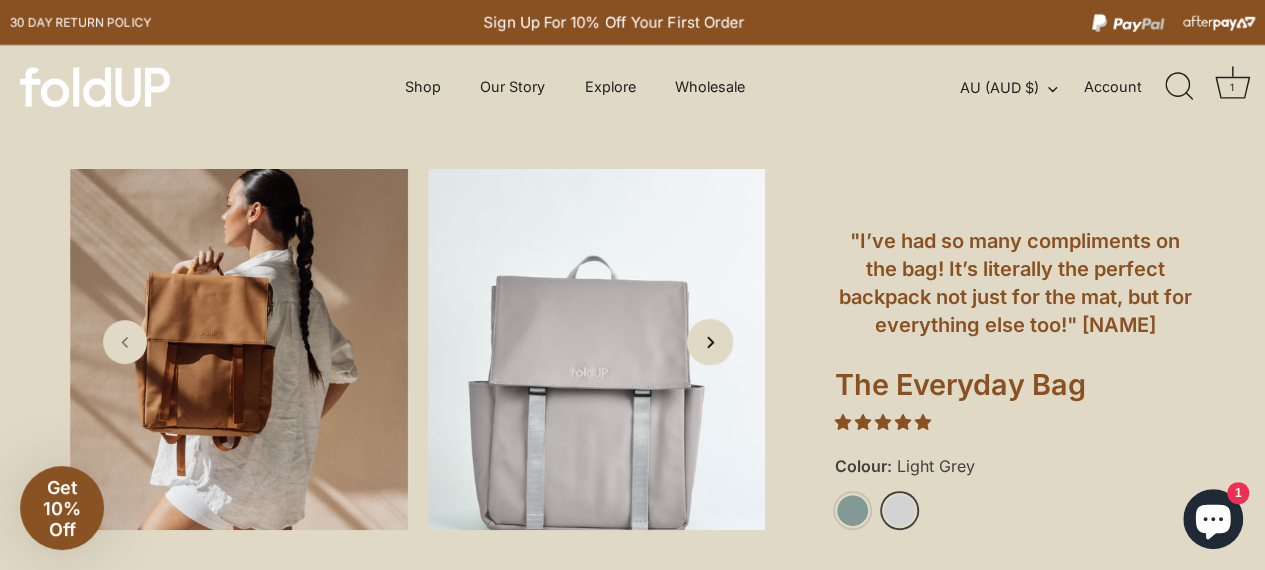 click 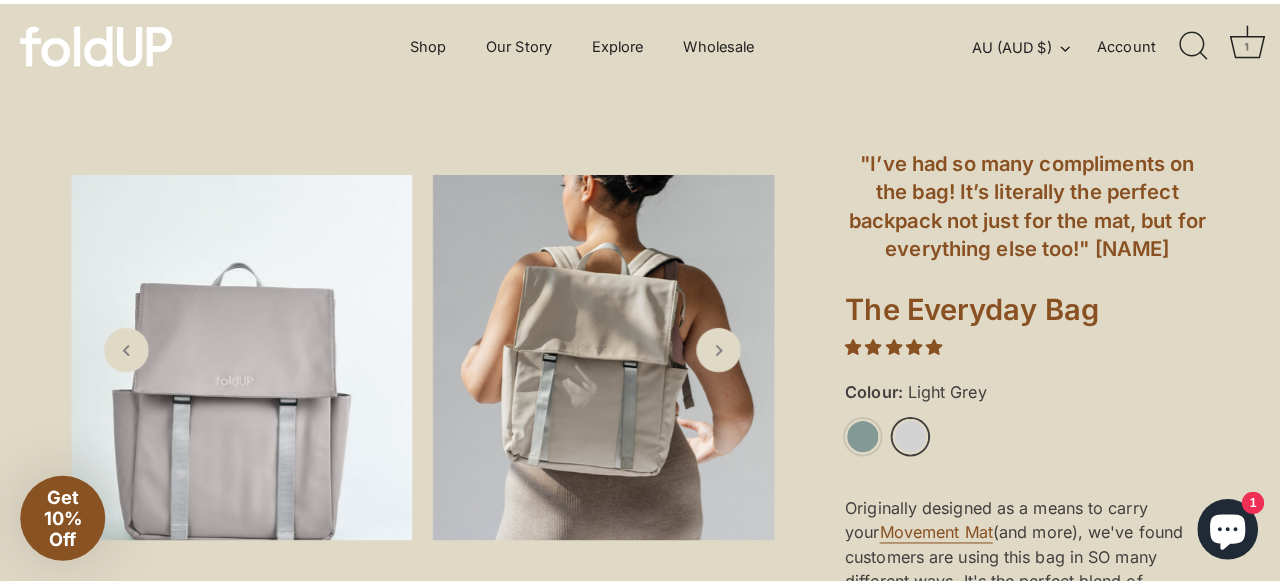 scroll, scrollTop: 0, scrollLeft: 0, axis: both 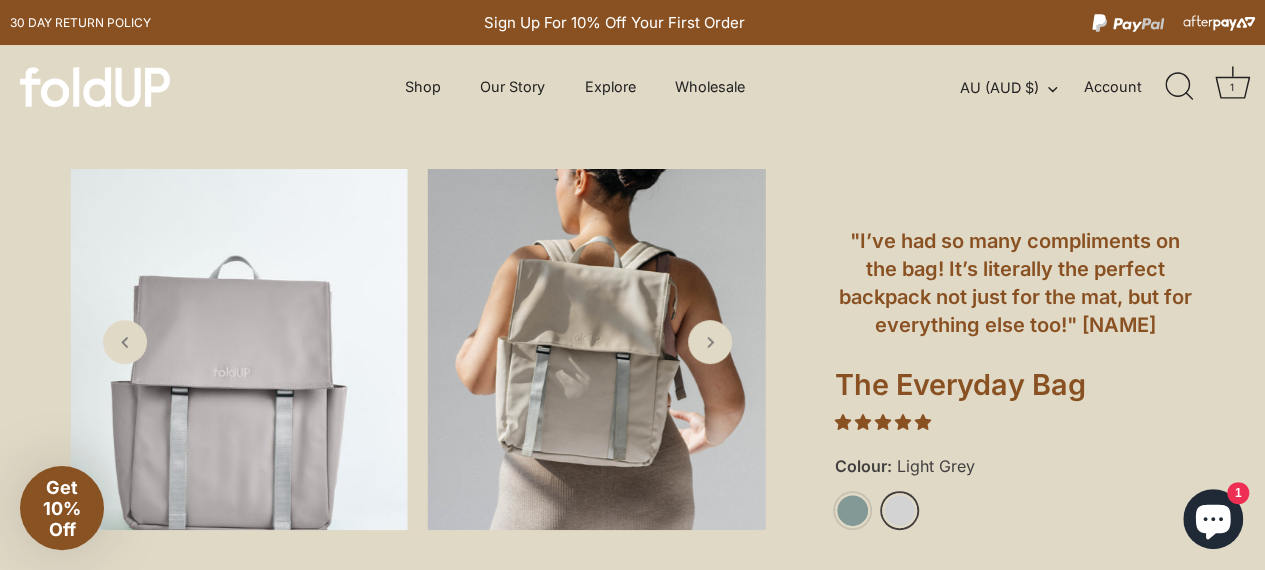 click on "1" at bounding box center [1232, 87] 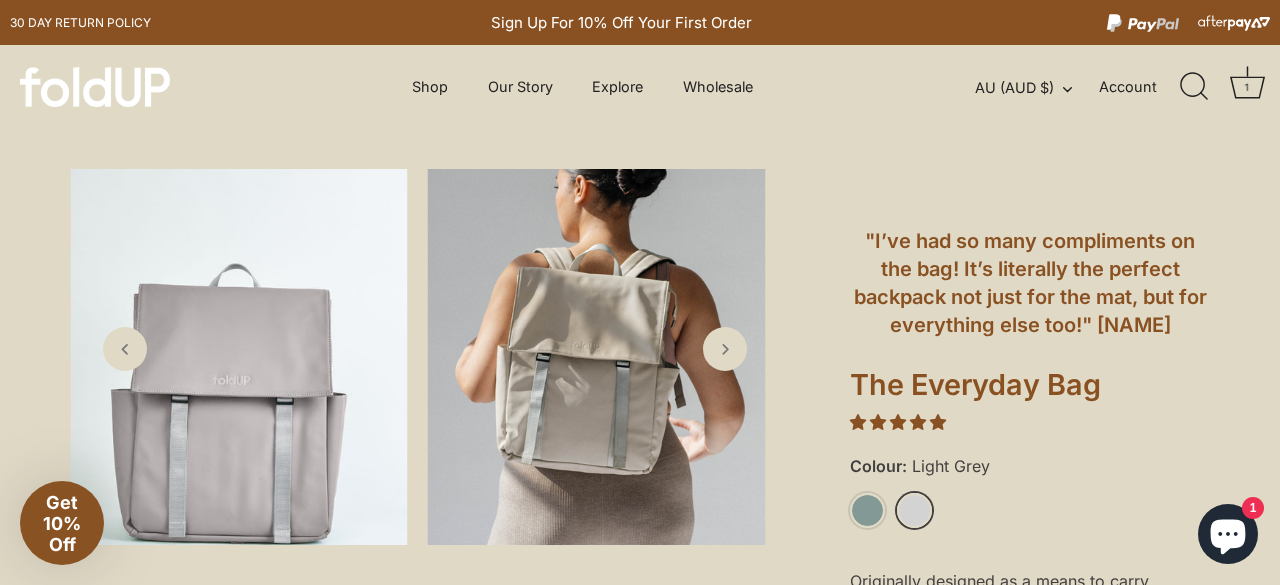 click on "Checkout •  $99.00" at bounding box center (640, 5860) 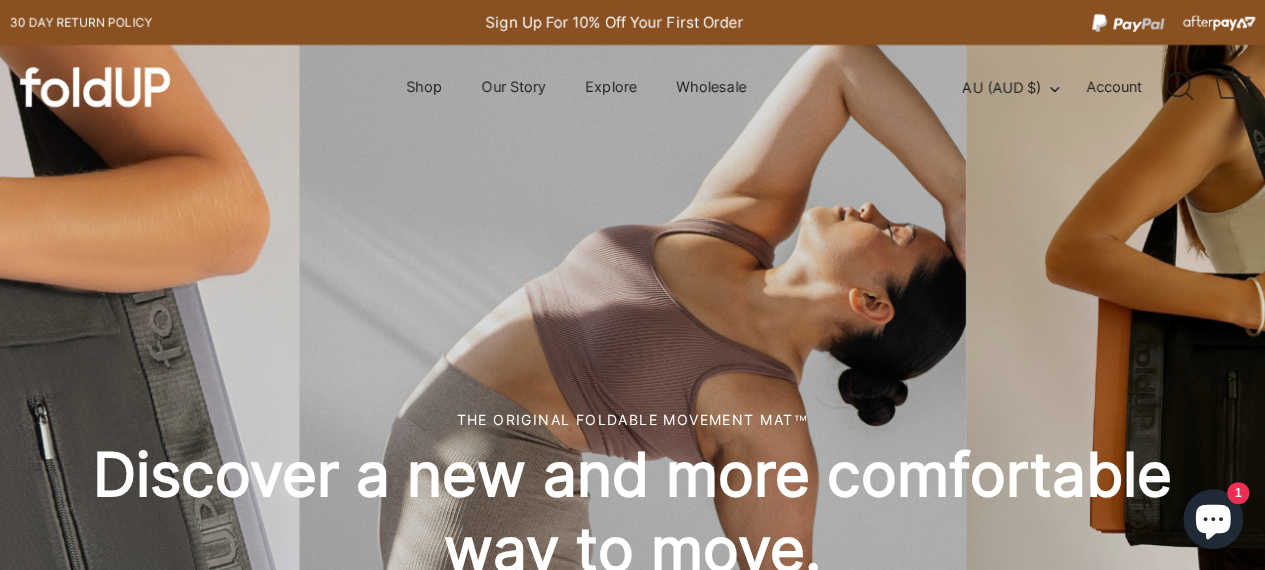 scroll, scrollTop: 1452, scrollLeft: 0, axis: vertical 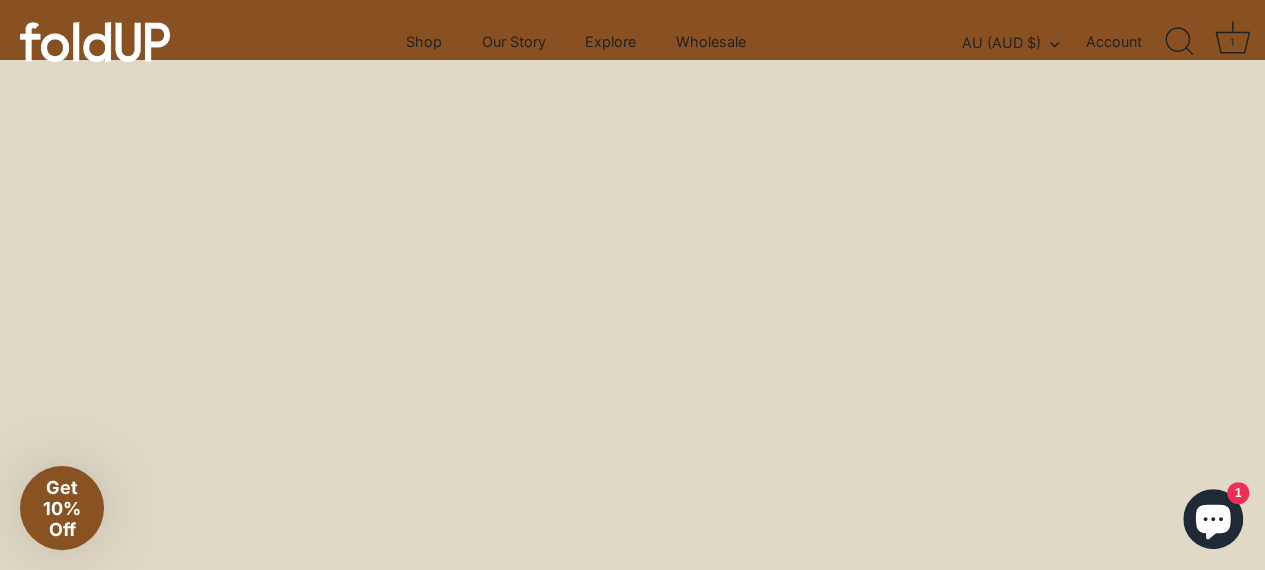 click on "Shipping" at bounding box center (574, 788) 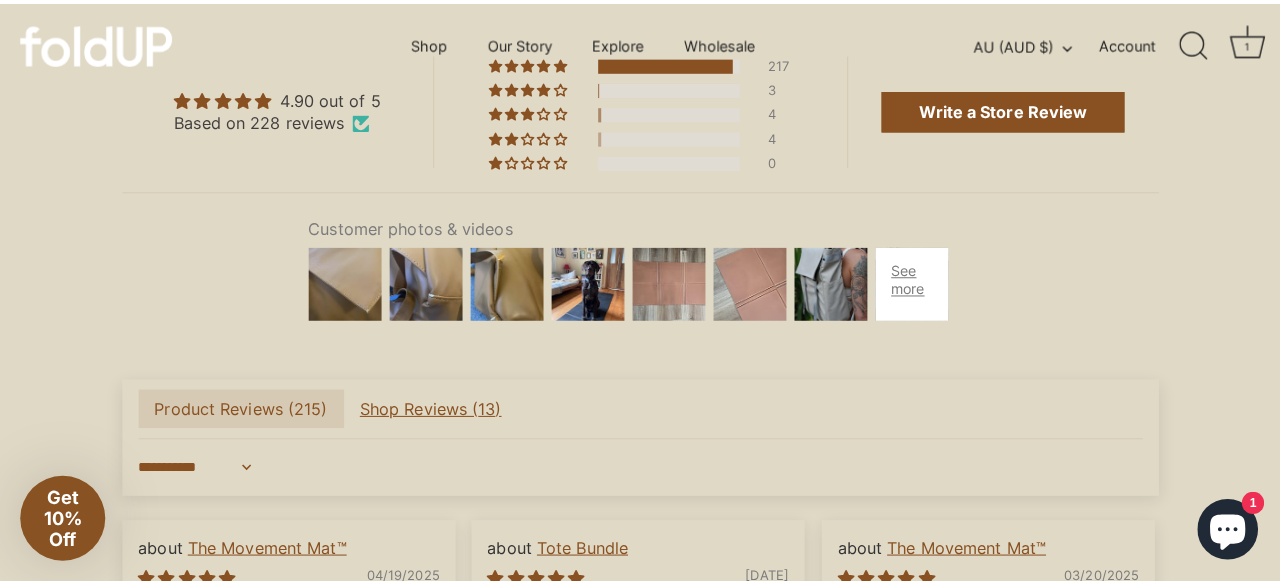 scroll, scrollTop: 4626, scrollLeft: 0, axis: vertical 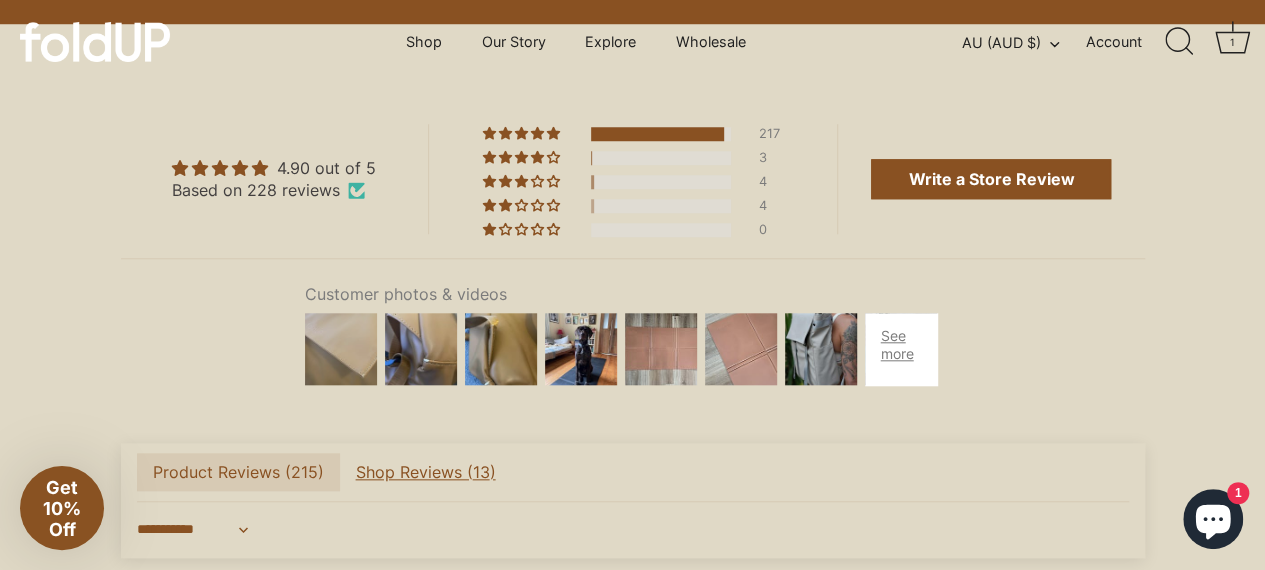 click at bounding box center [341, 349] 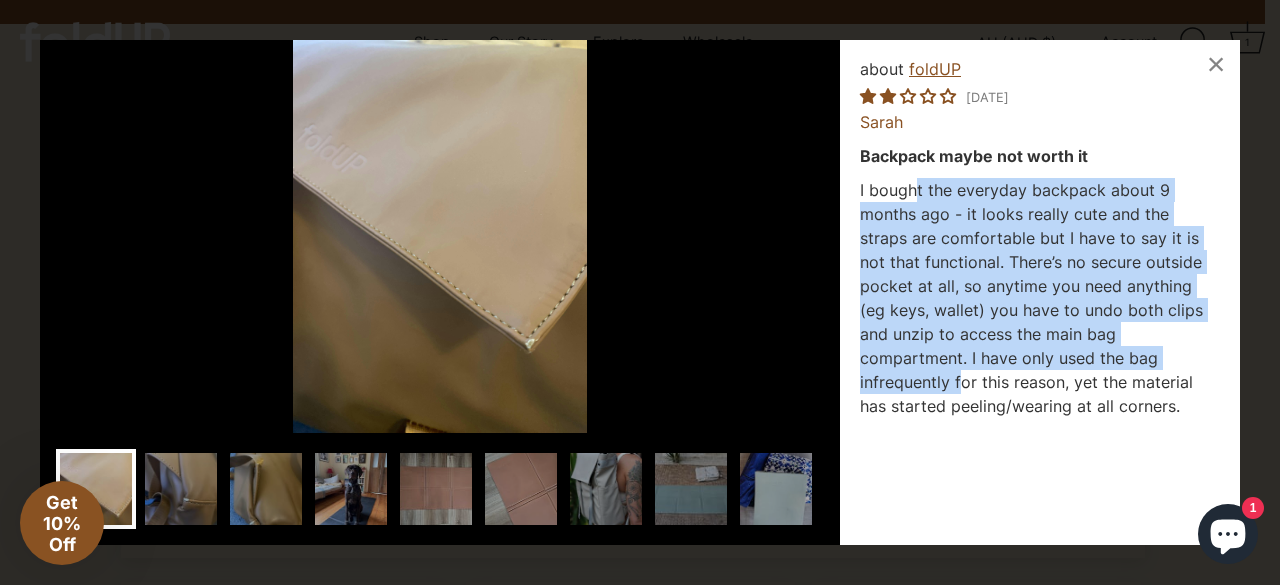 drag, startPoint x: 916, startPoint y: 182, endPoint x: 1101, endPoint y: 351, distance: 250.57135 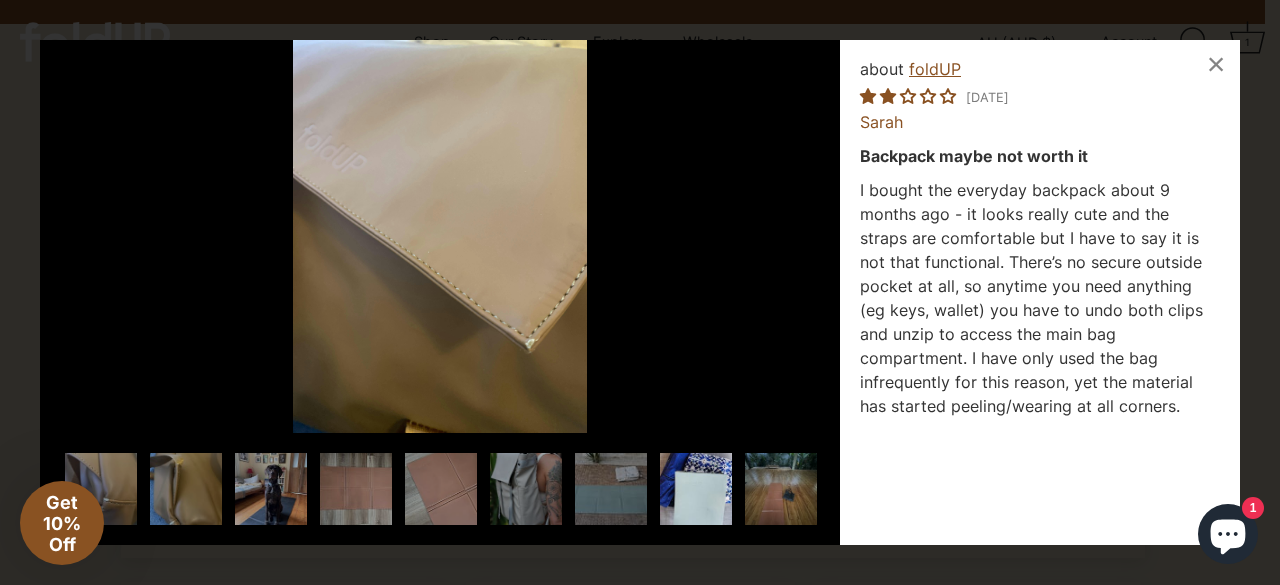 click at bounding box center (696, 489) 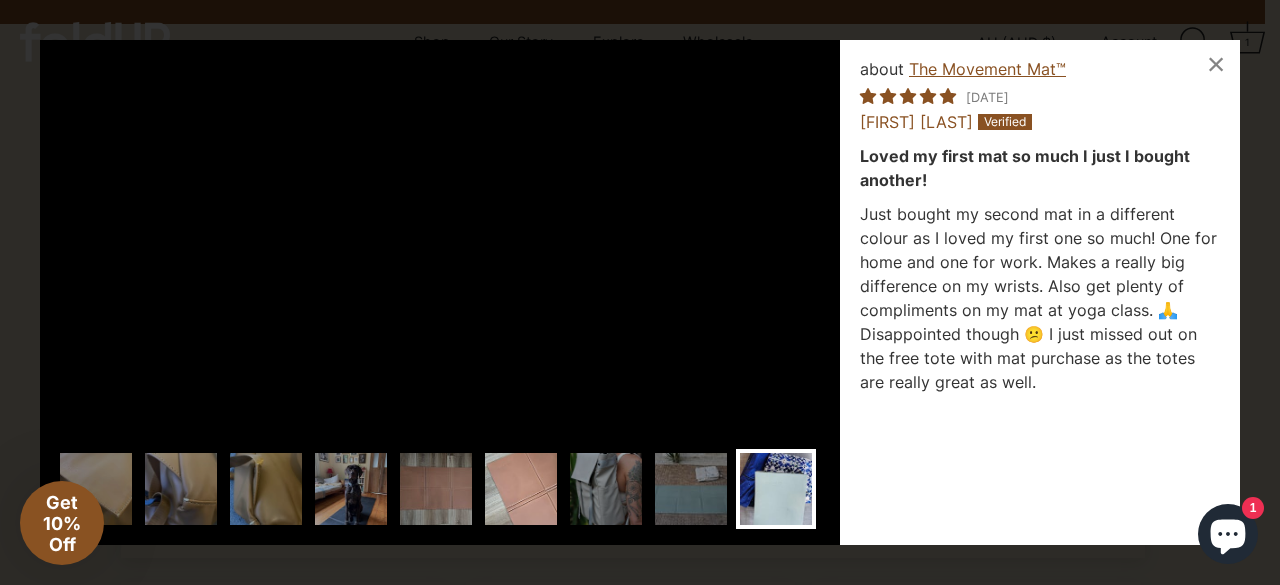 scroll, scrollTop: 0, scrollLeft: 410, axis: horizontal 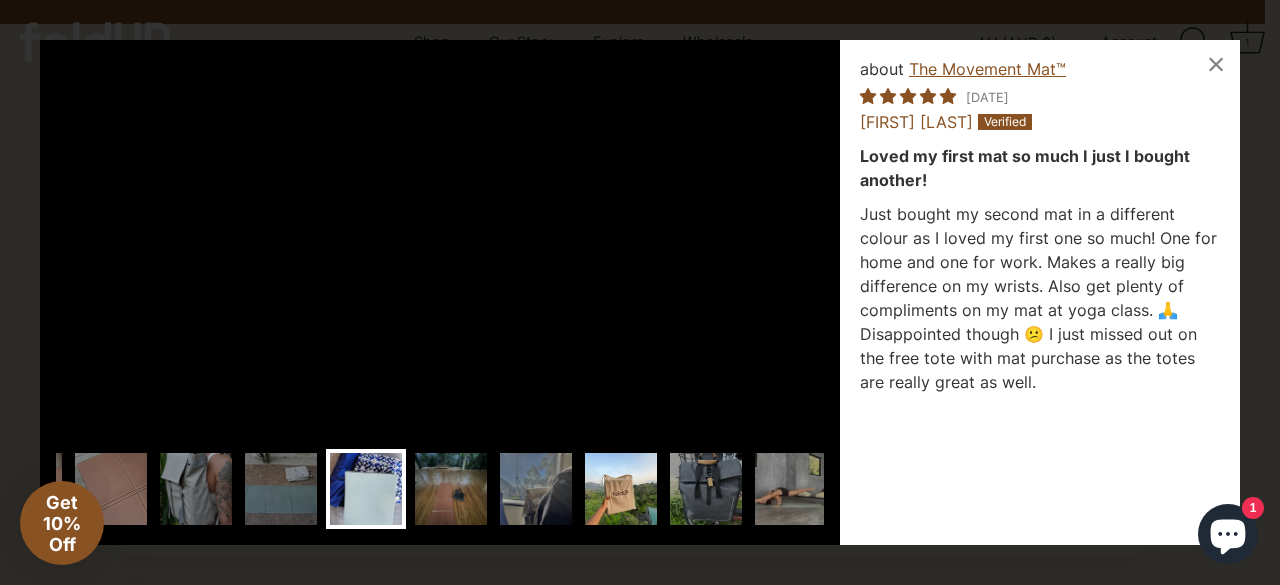 click at bounding box center (621, 489) 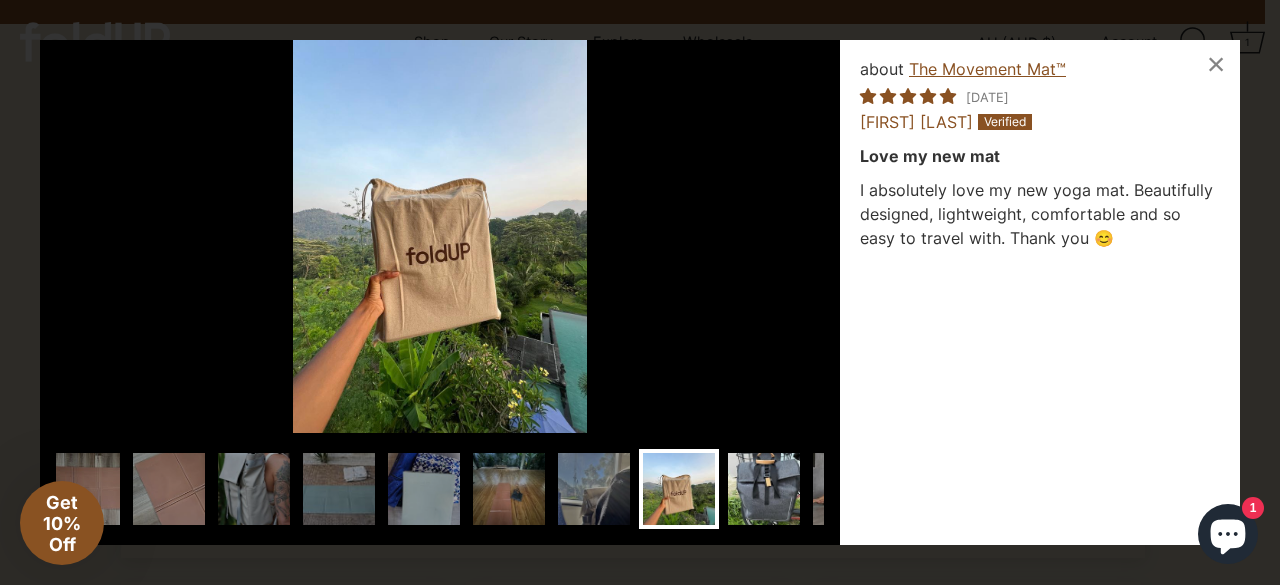 click at bounding box center (764, 489) 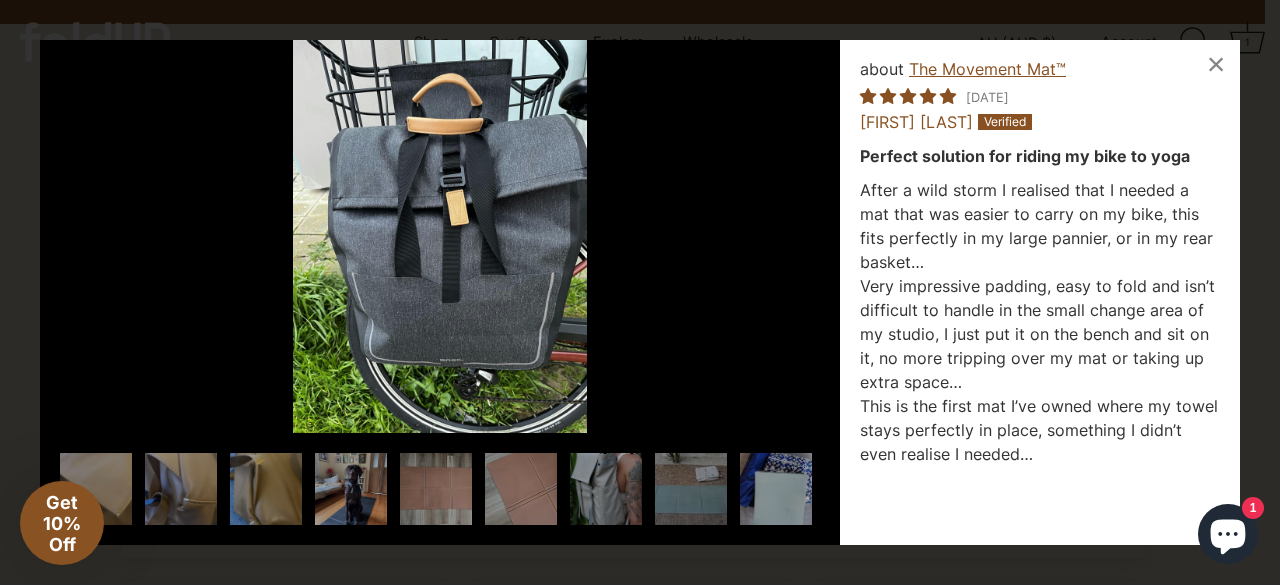 scroll, scrollTop: 0, scrollLeft: 432, axis: horizontal 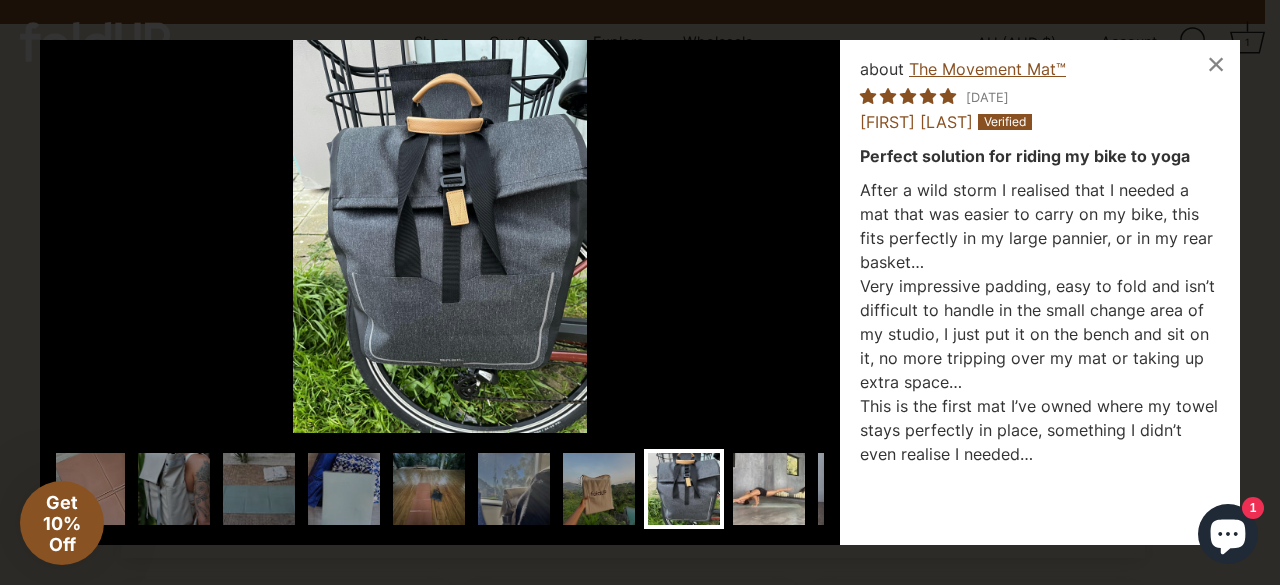 click at bounding box center (769, 489) 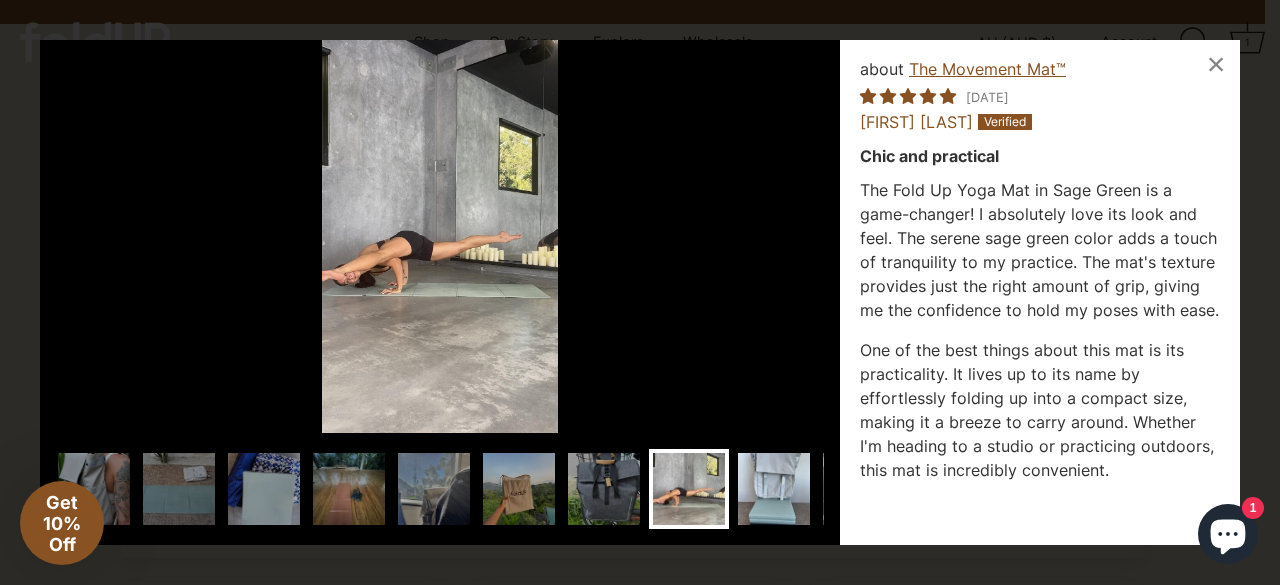 click at bounding box center [774, 489] 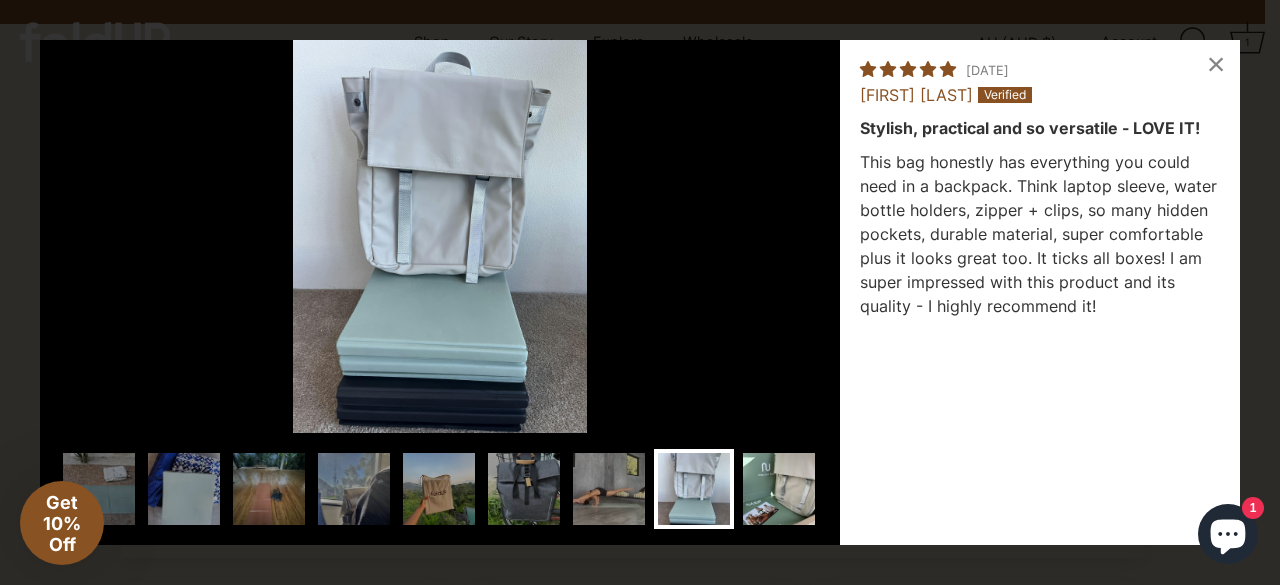 click at bounding box center (779, 489) 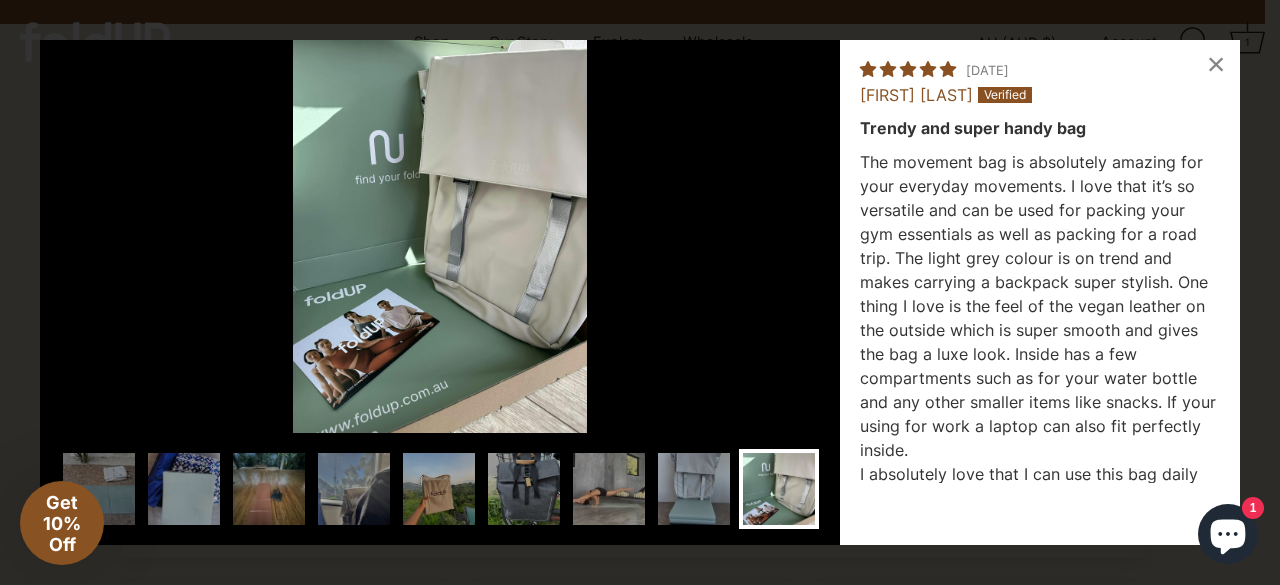 scroll, scrollTop: 0, scrollLeft: 672, axis: horizontal 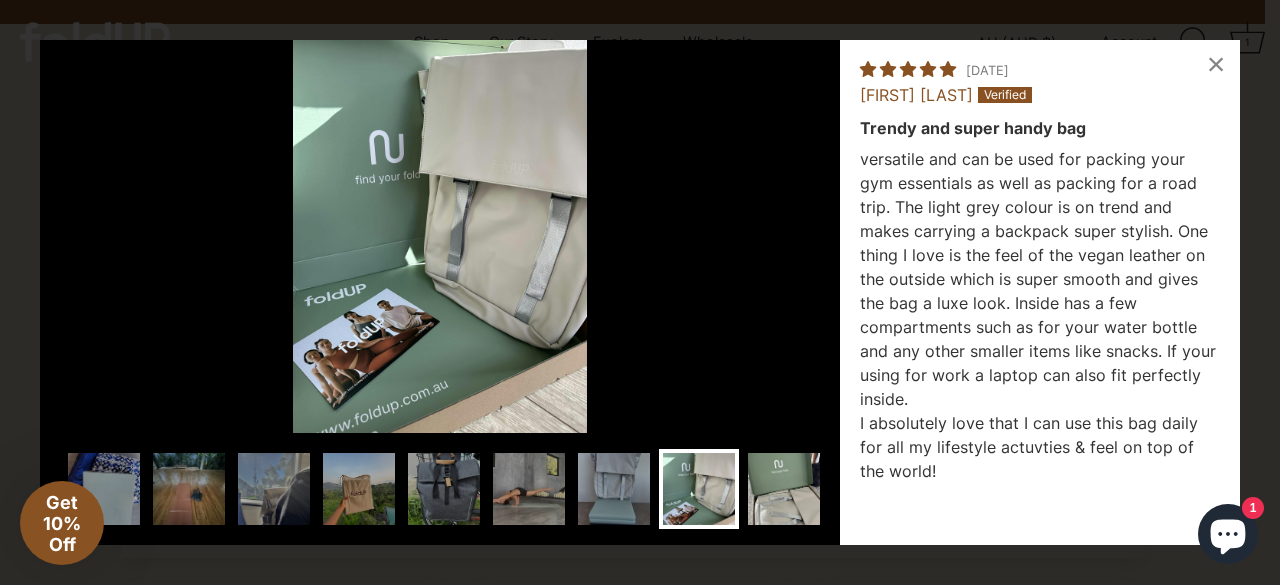 click at bounding box center [784, 489] 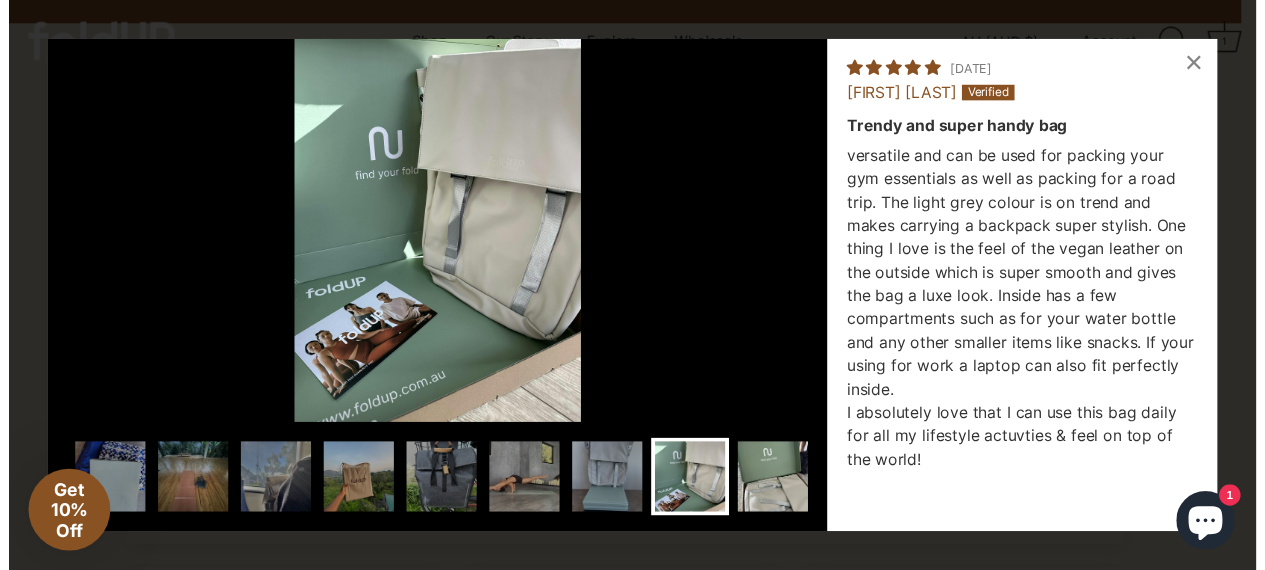scroll, scrollTop: 0, scrollLeft: 752, axis: horizontal 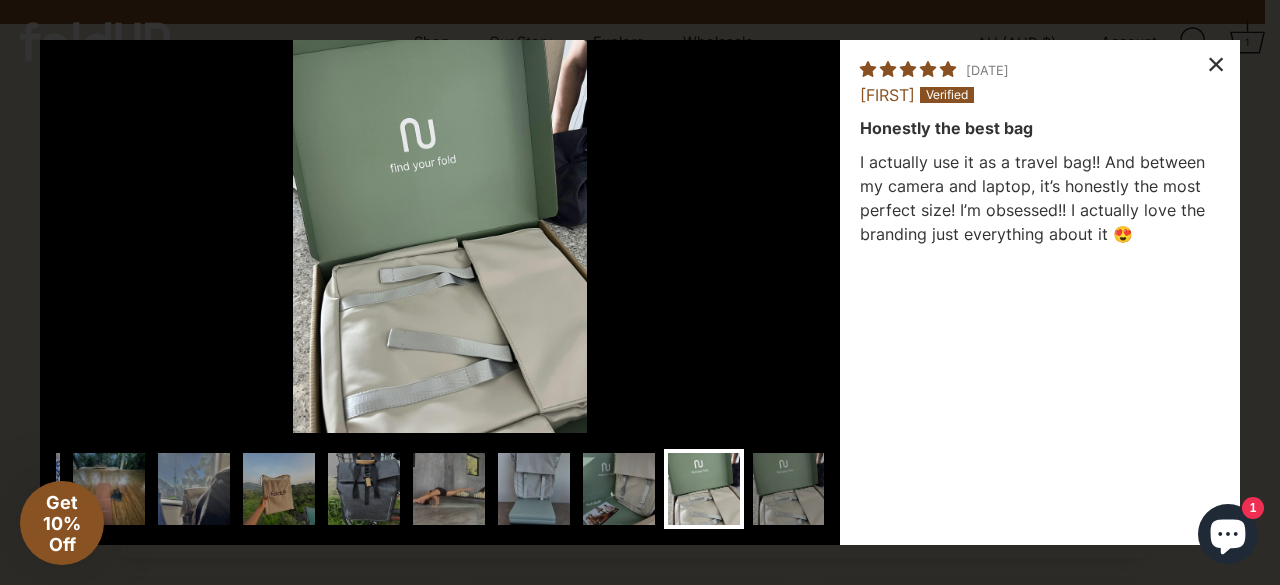 click on "×" at bounding box center (1216, 64) 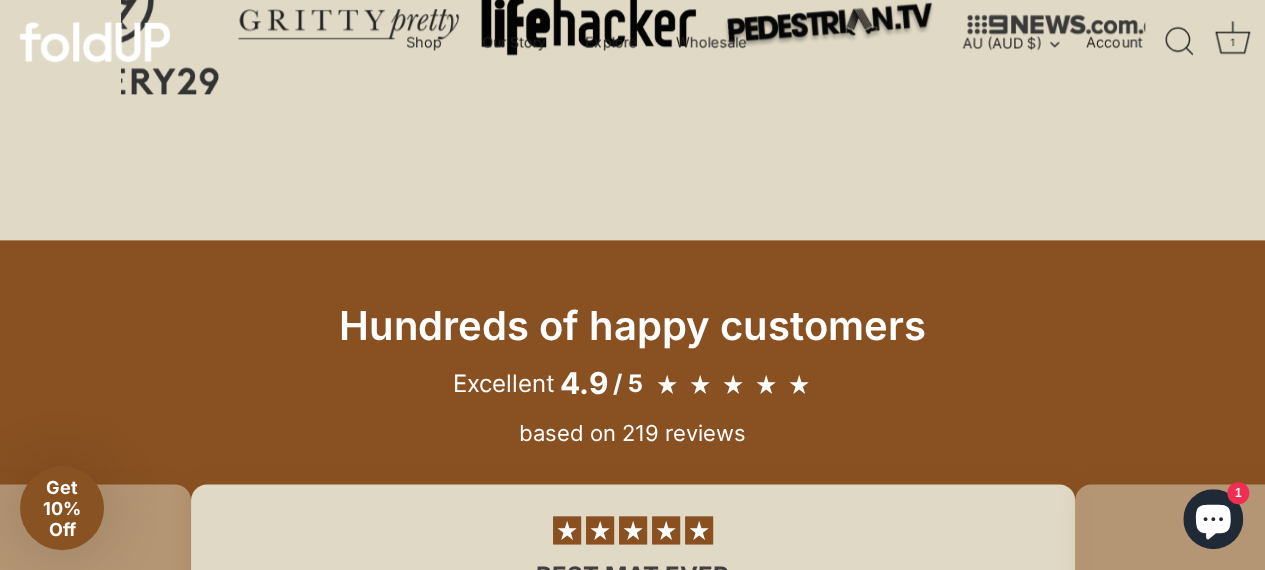 scroll, scrollTop: 1174, scrollLeft: 2, axis: both 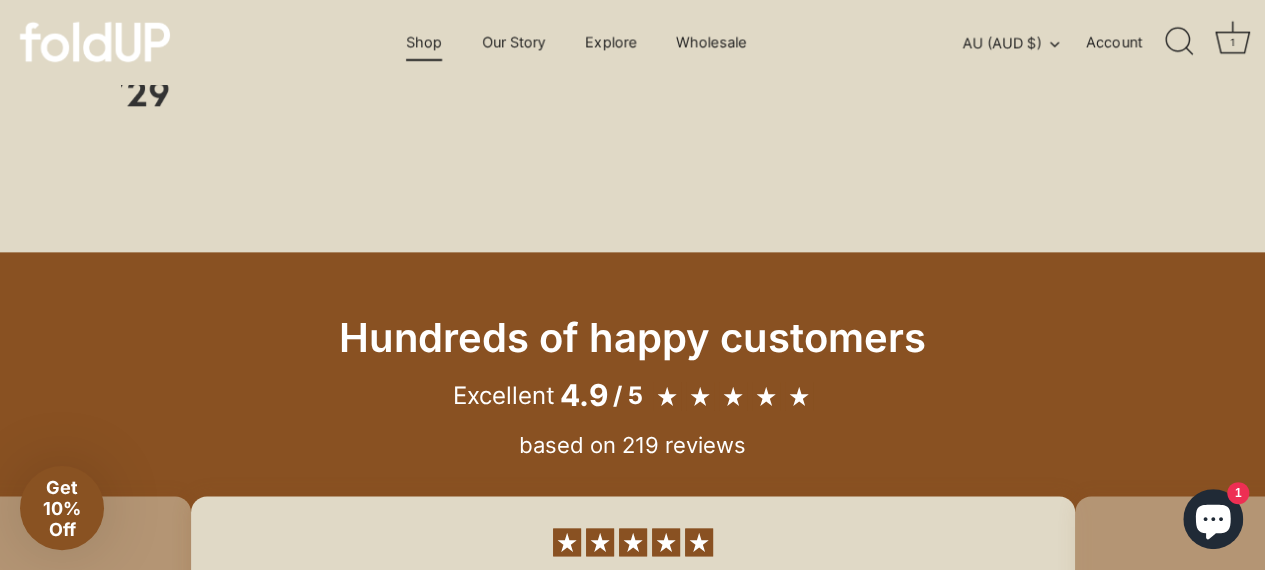 click on "Shop" at bounding box center [424, 42] 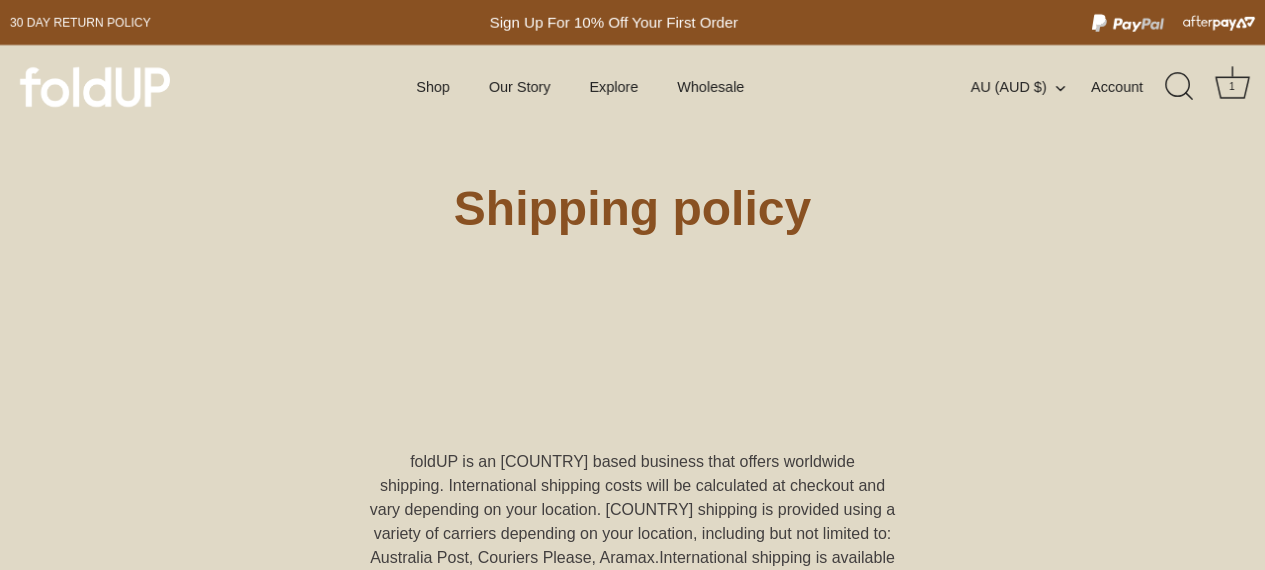 scroll, scrollTop: 0, scrollLeft: 0, axis: both 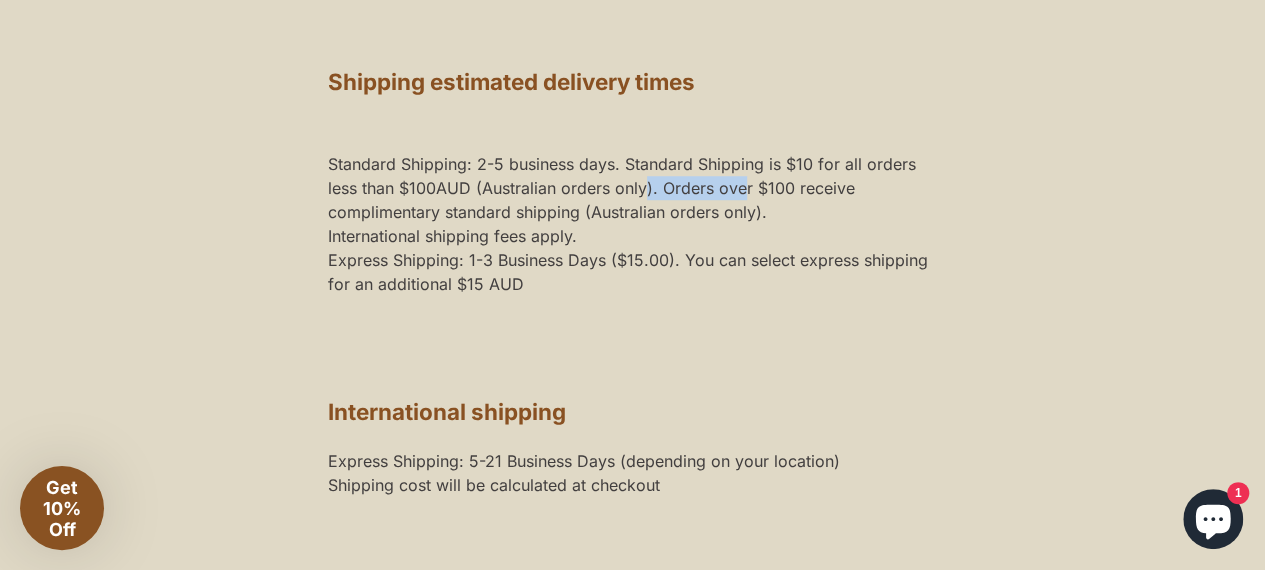 drag, startPoint x: 642, startPoint y: 179, endPoint x: 741, endPoint y: 175, distance: 99.08077 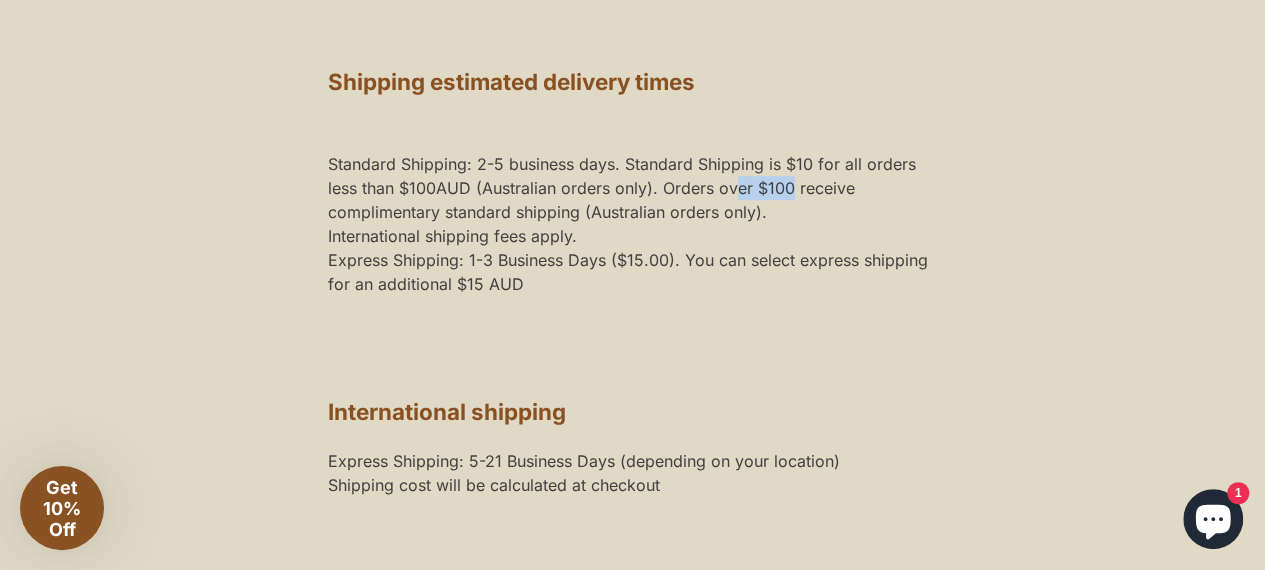 drag, startPoint x: 729, startPoint y: 178, endPoint x: 793, endPoint y: 195, distance: 66.21933 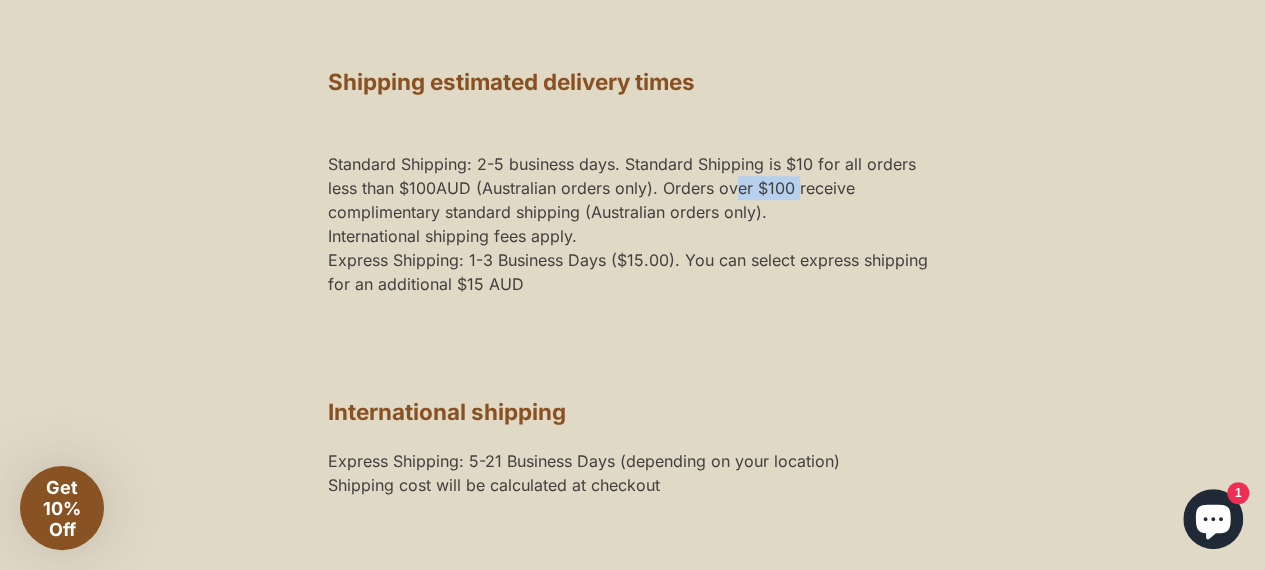 click on "Standard Shipping: 2-5 business days. Standard Shipping is  $10 for all orders less than $100AUD ([COUNTRY] orders only). Orders over $100 receive complimentary standard shipping ([COUNTRY] orders only)." at bounding box center (633, 188) 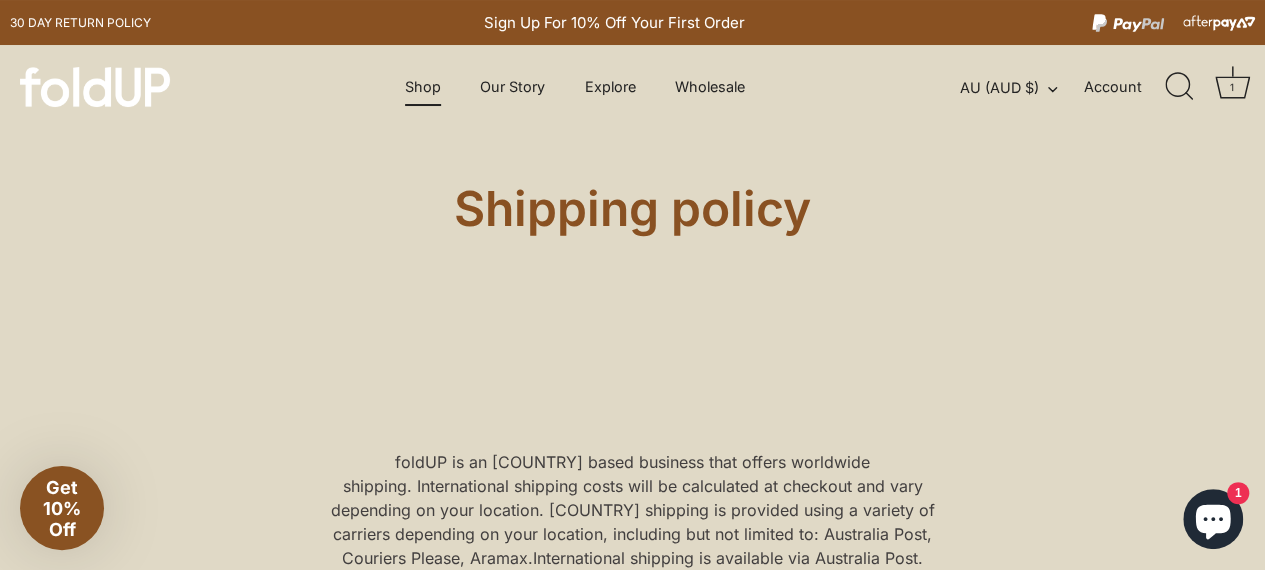 scroll, scrollTop: 0, scrollLeft: 1, axis: horizontal 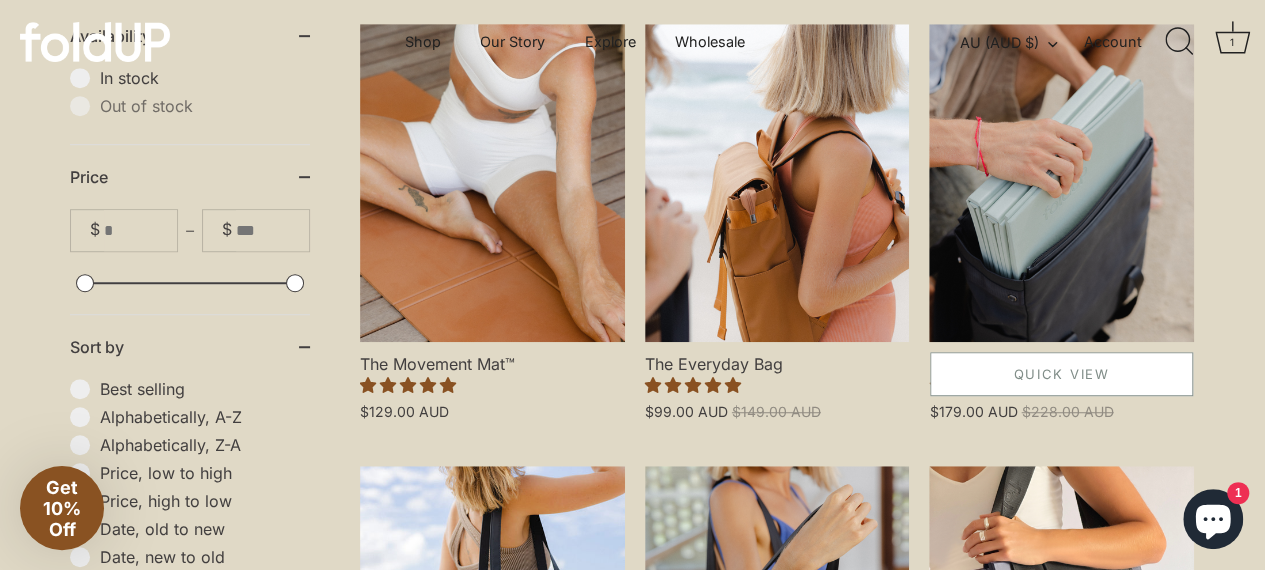 click on "Quick View" at bounding box center (1061, 374) 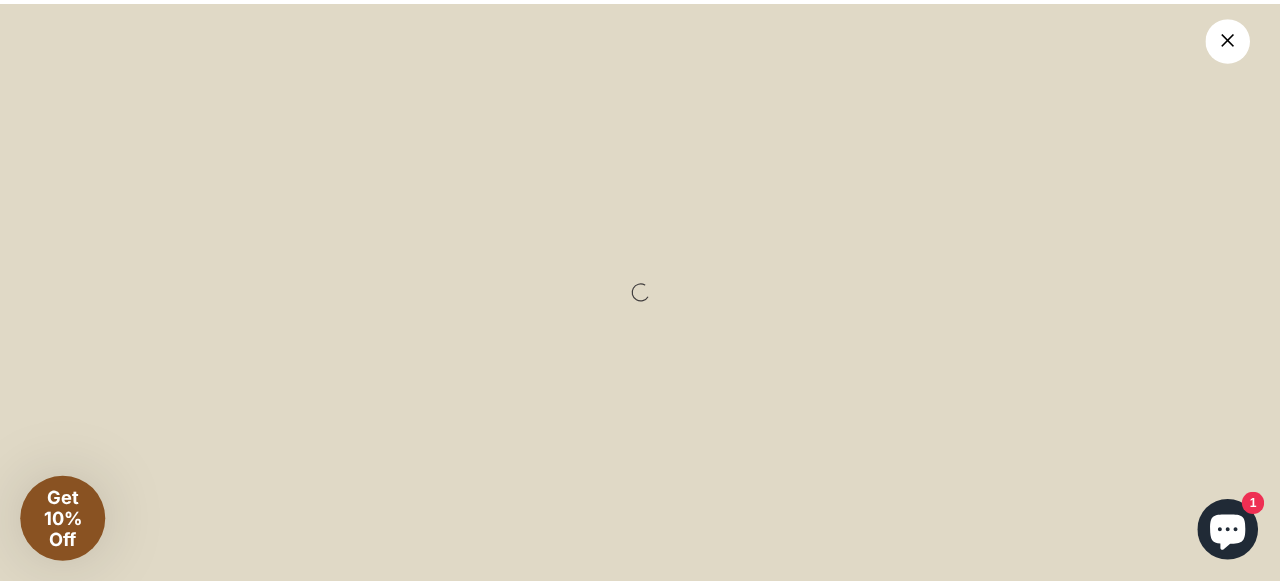 scroll, scrollTop: 553, scrollLeft: 0, axis: vertical 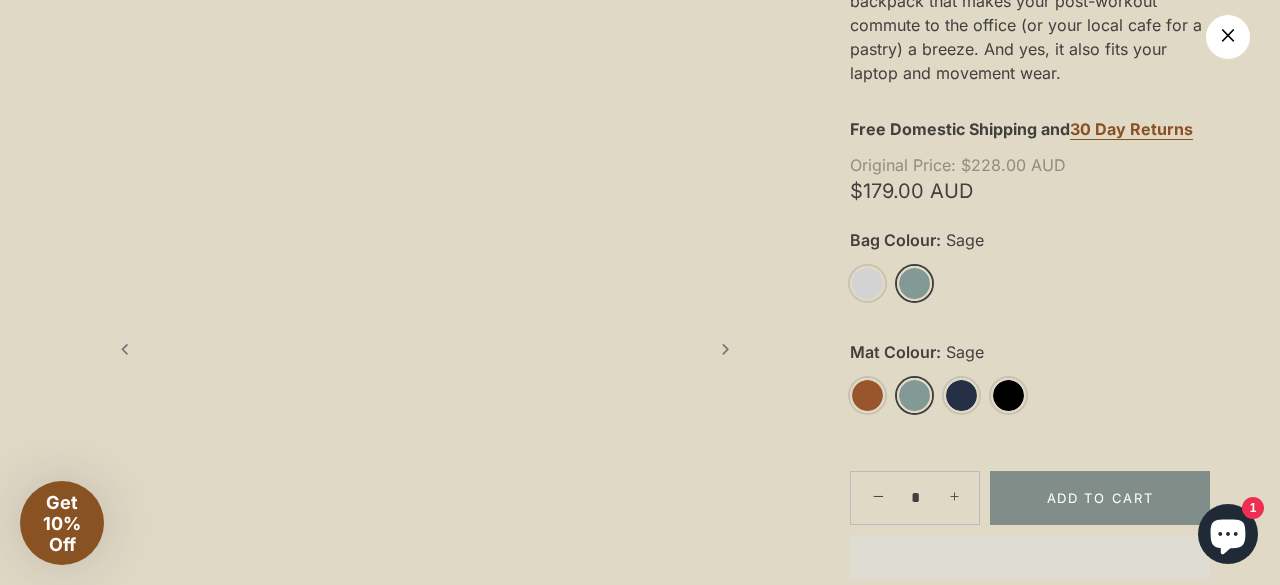 click on "Sage" at bounding box center [914, 395] 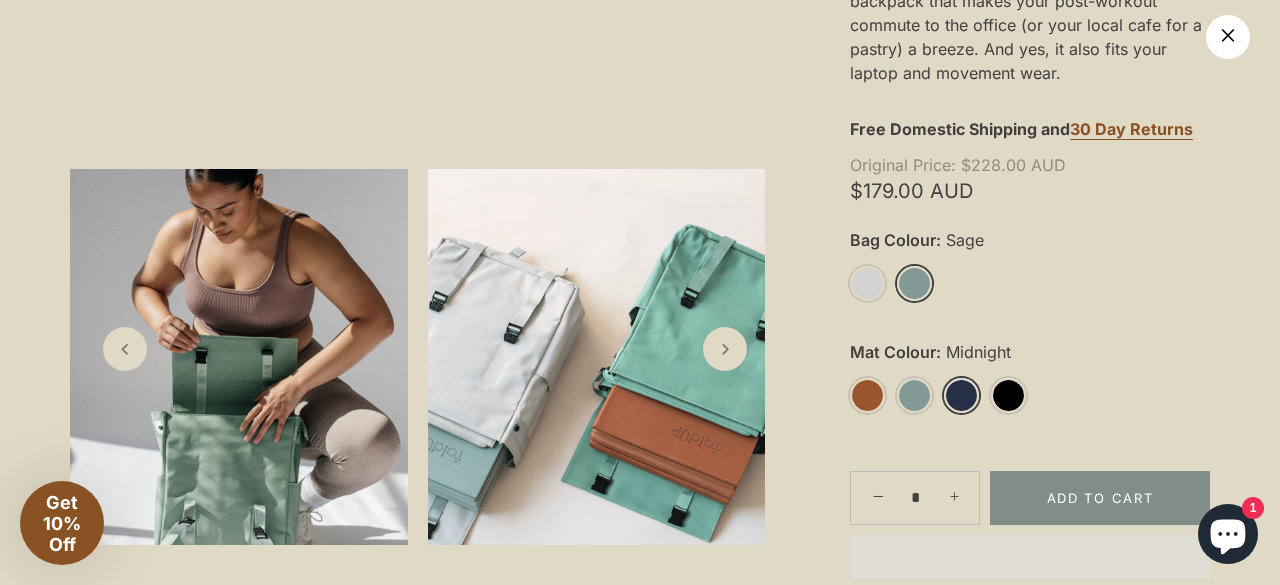 click on "Midnight" at bounding box center (961, 395) 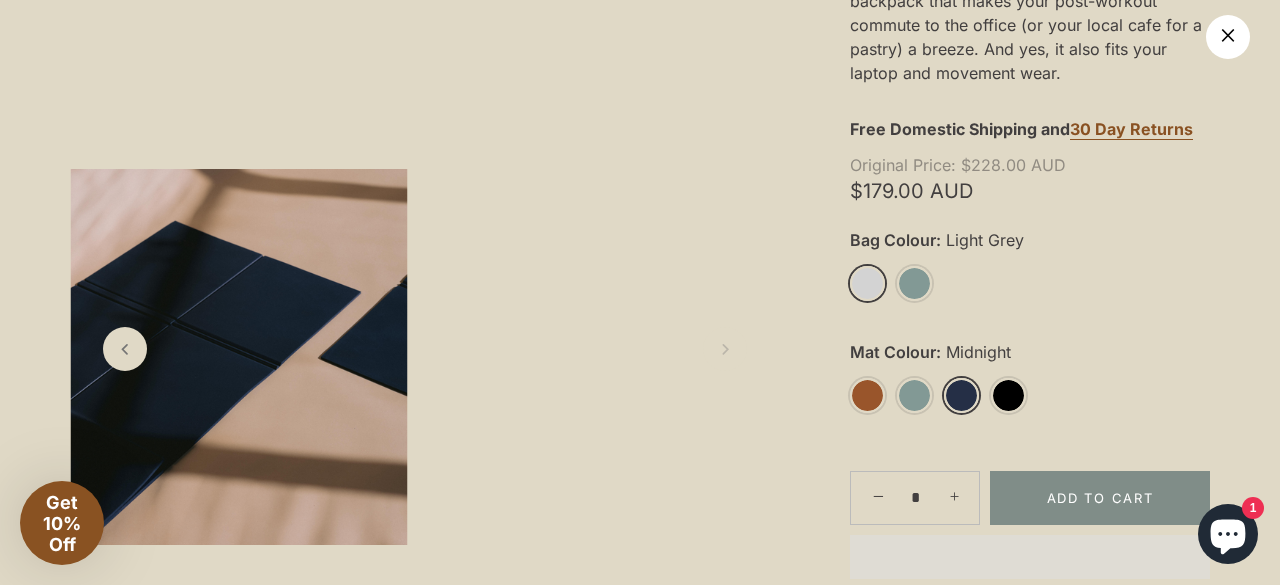 click on "Light Grey" at bounding box center (867, 283) 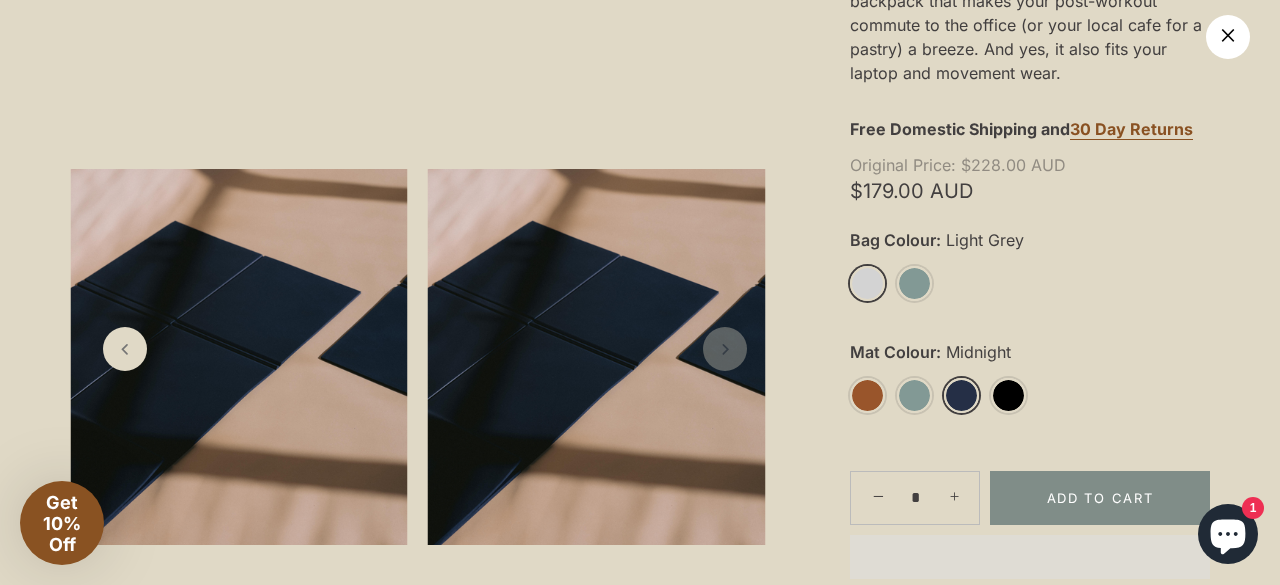 click on ""Absolutely love my foldUP tote and yoga mat. Both products are stylish and easy to carry around. A perfect travel buddy!" Hana H.
Backpack Bundle
Save $39 when you buy a bundle Fold your Movement Mat™ under, over, up or down – and stow it in this handy portable backpack that makes your post-workout commute to the office (or your local cafe for a pastry) a breeze. And yes, it also fits your laptop and movement wear.
Free Domestic Shipping and  30 Day Returns
$228.00 AUD   $179.00 AUD
Bag Colour:  Light Grey
****" at bounding box center (1030, 281) 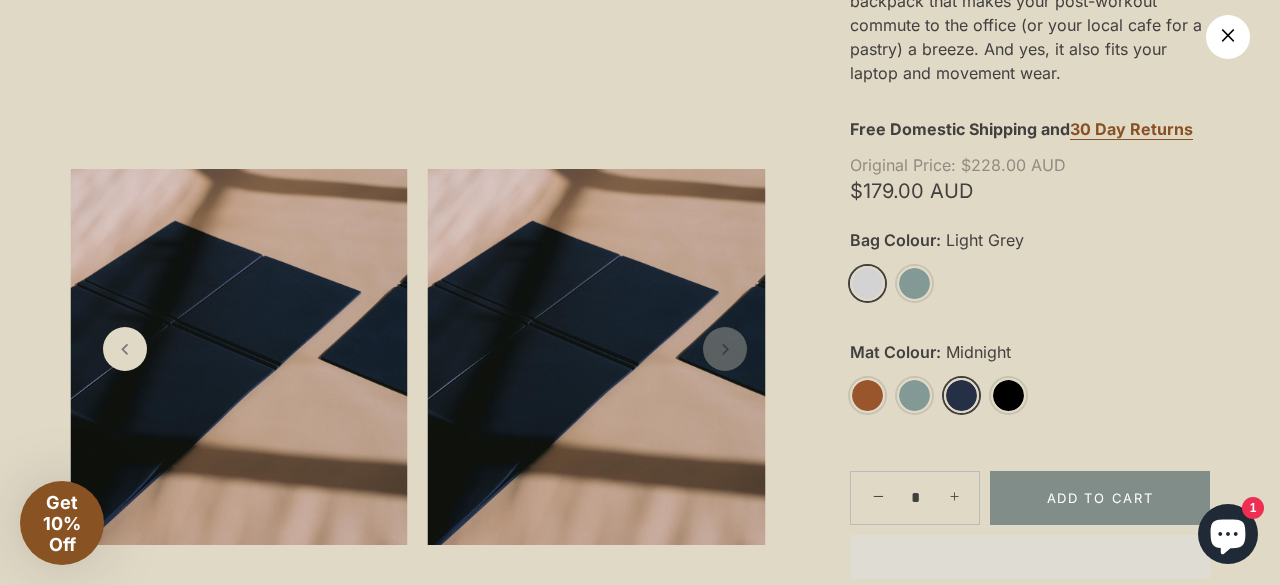 click on "Light Grey" at bounding box center [867, 283] 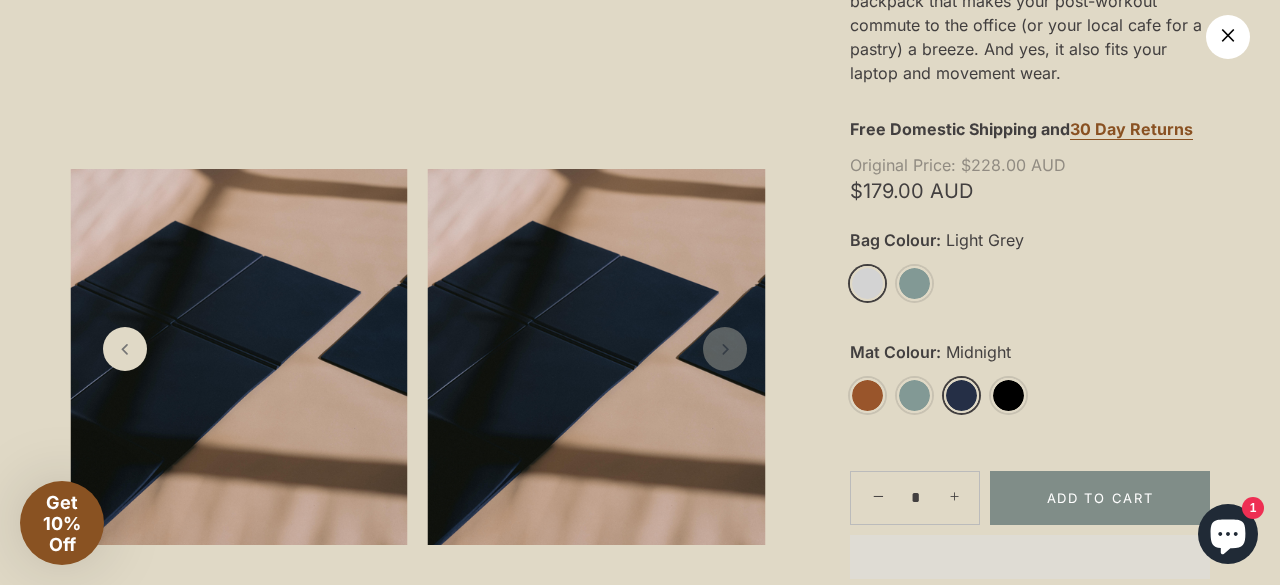 click on "Midnight" at bounding box center (961, 395) 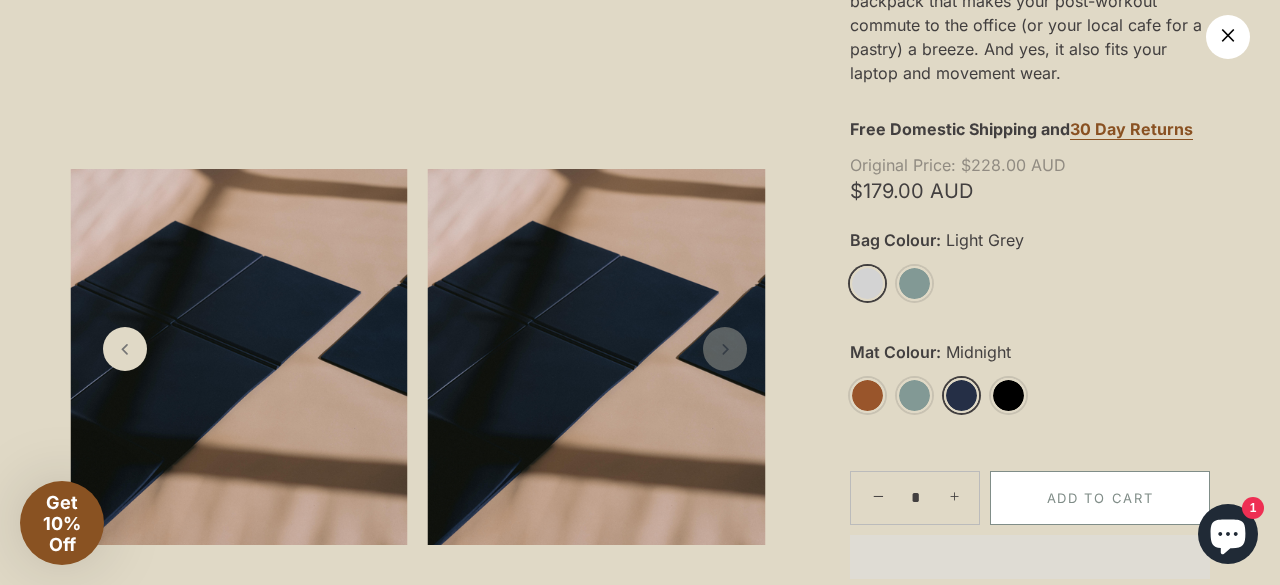click on "Add to Cart" at bounding box center [1100, 498] 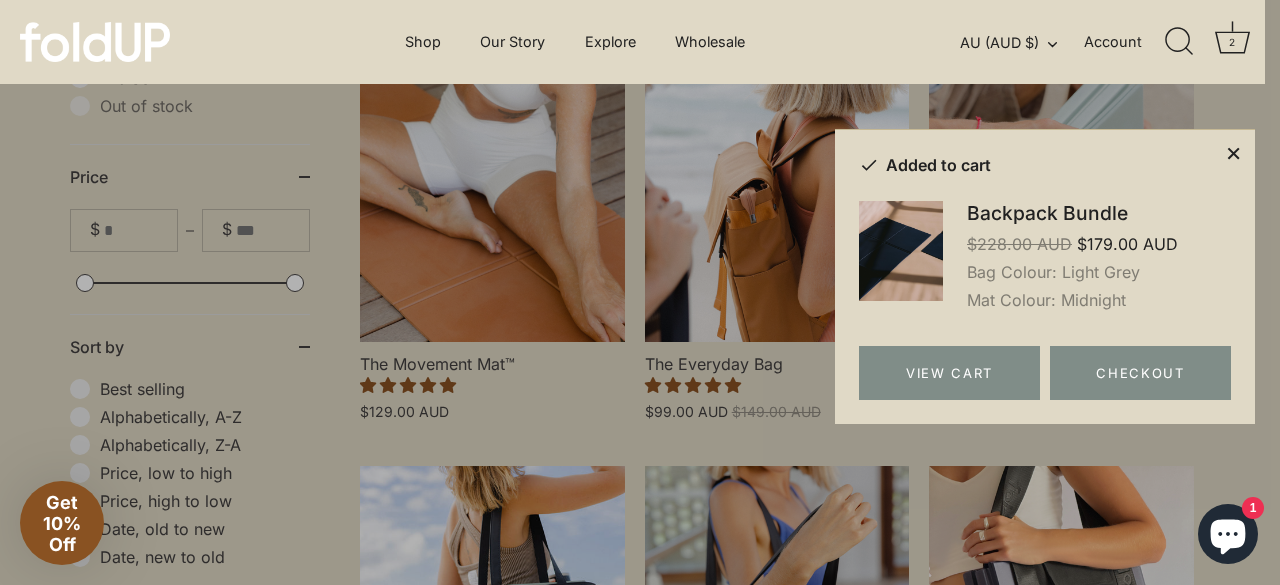 click on "Checkout •  $236.30" at bounding box center (640, 2612) 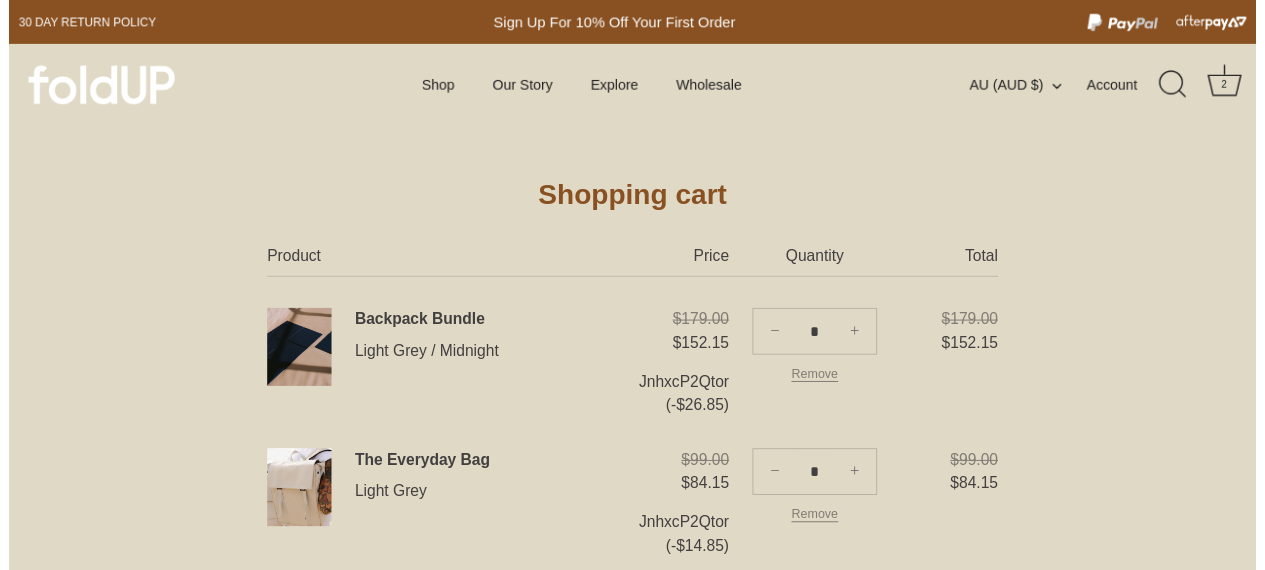 scroll, scrollTop: 0, scrollLeft: 0, axis: both 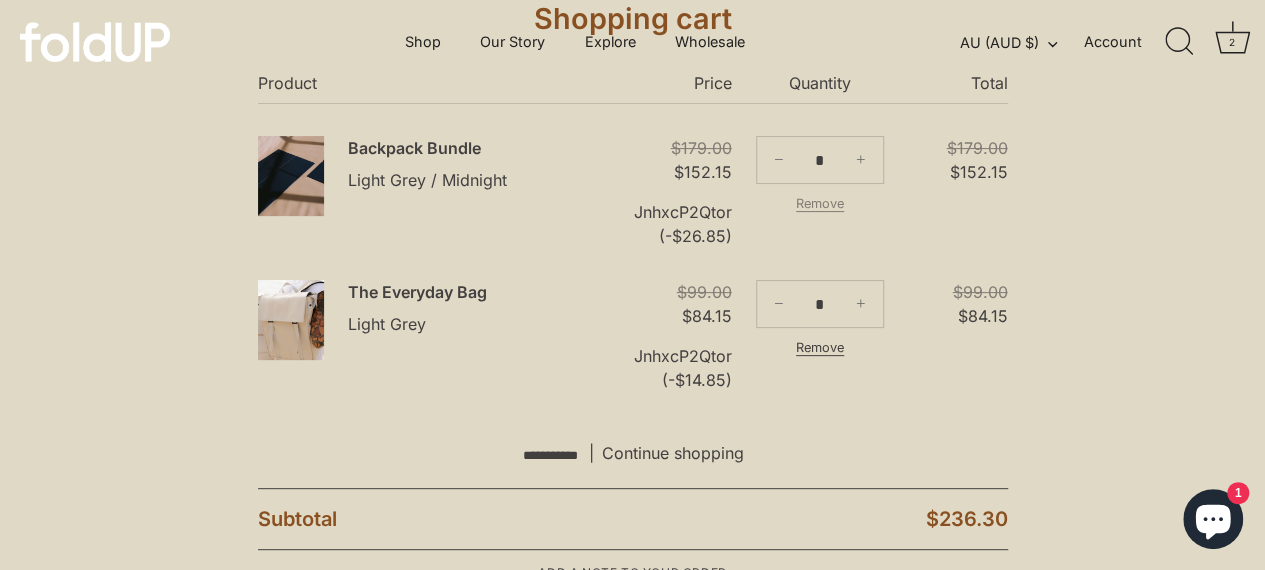 click on "Remove" at bounding box center [820, 348] 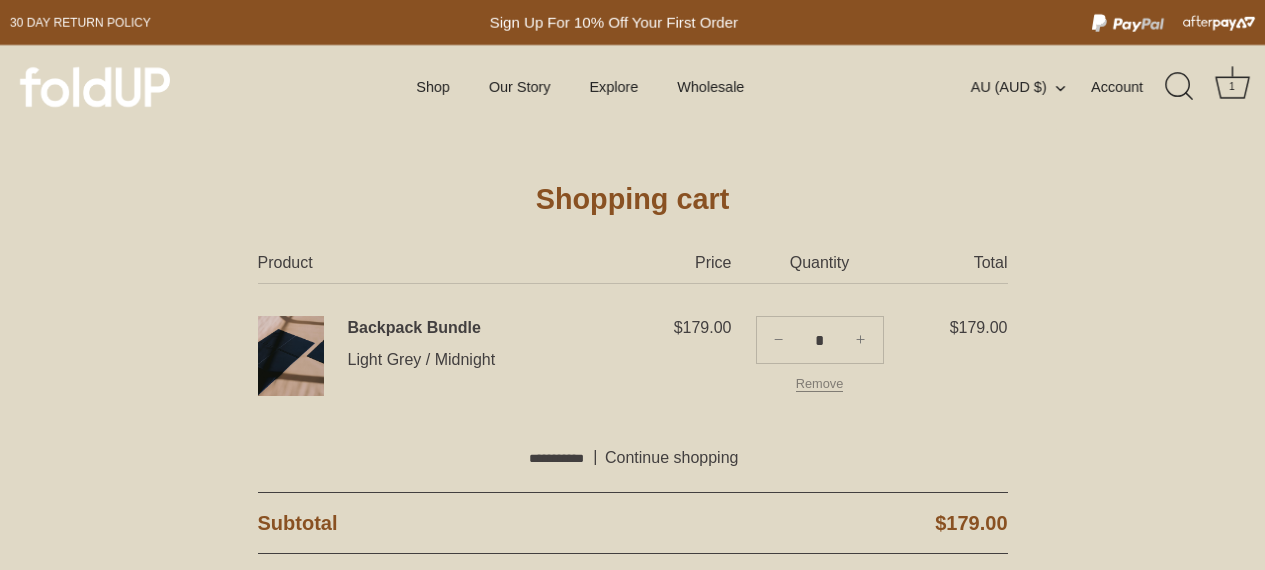 scroll, scrollTop: 0, scrollLeft: 0, axis: both 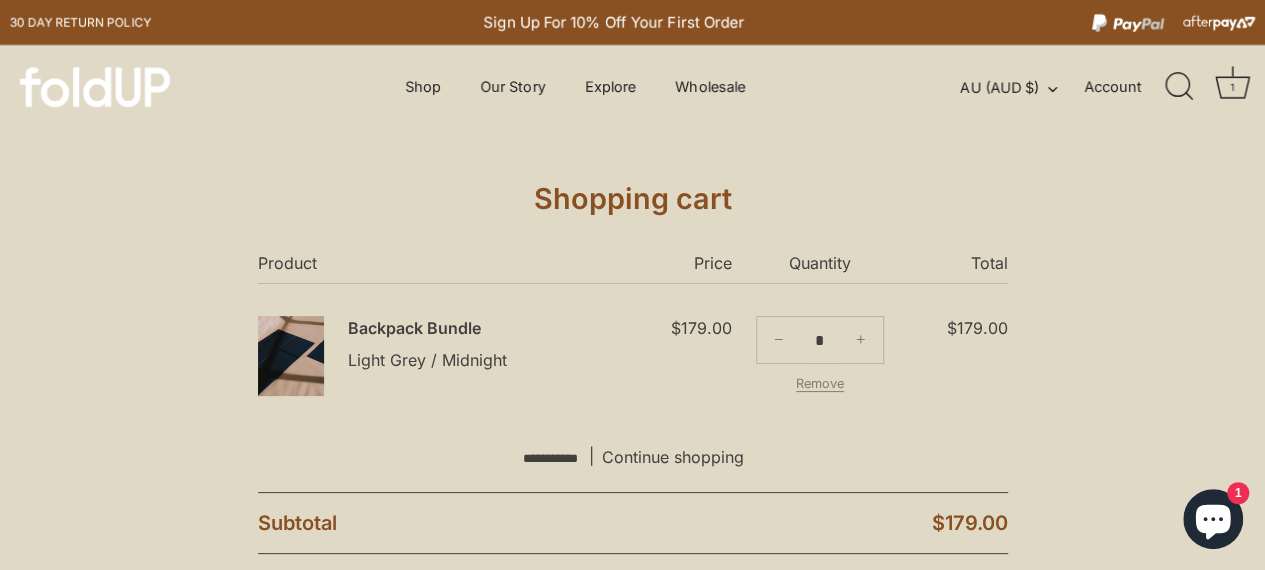 click on "Cart" 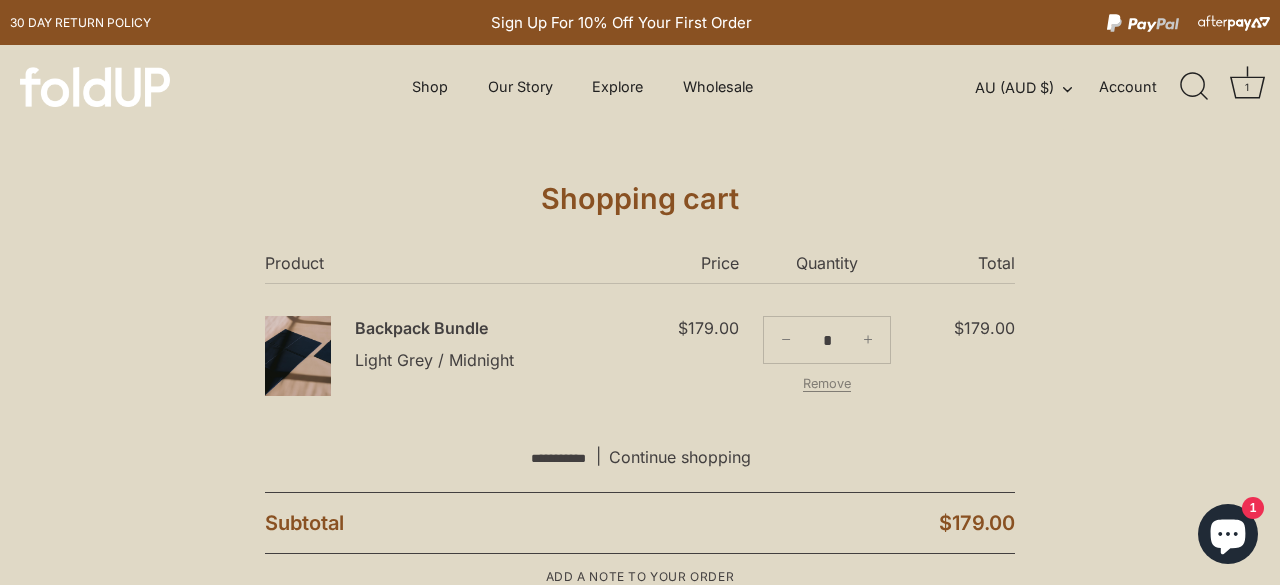 click on "$179.00" at bounding box center (689, 2135) 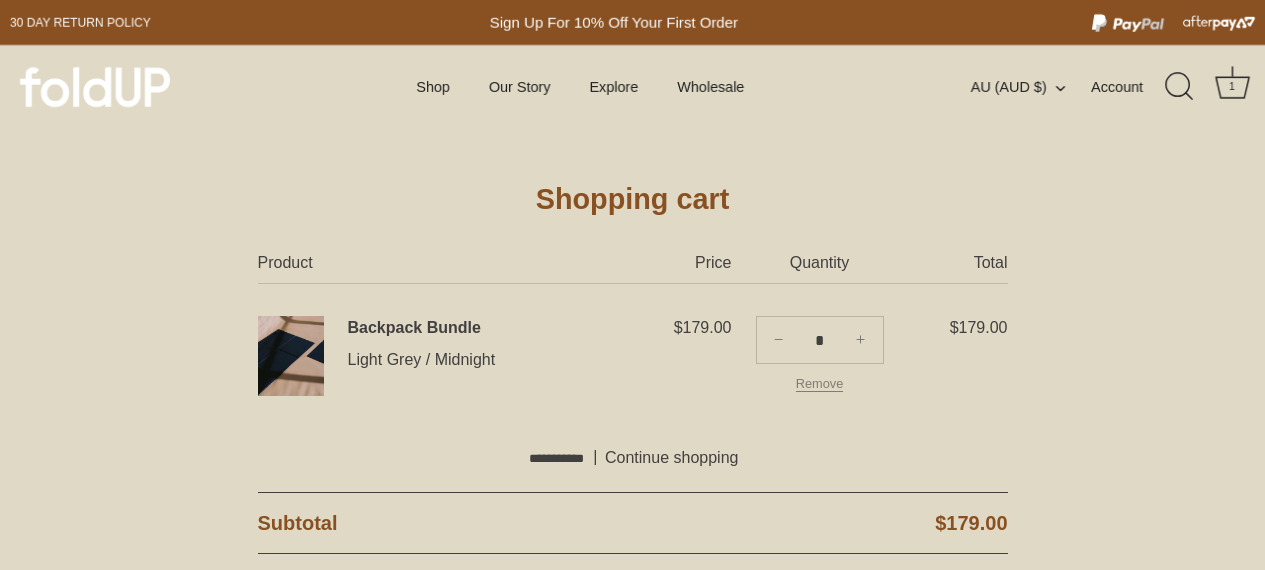 scroll, scrollTop: 0, scrollLeft: 0, axis: both 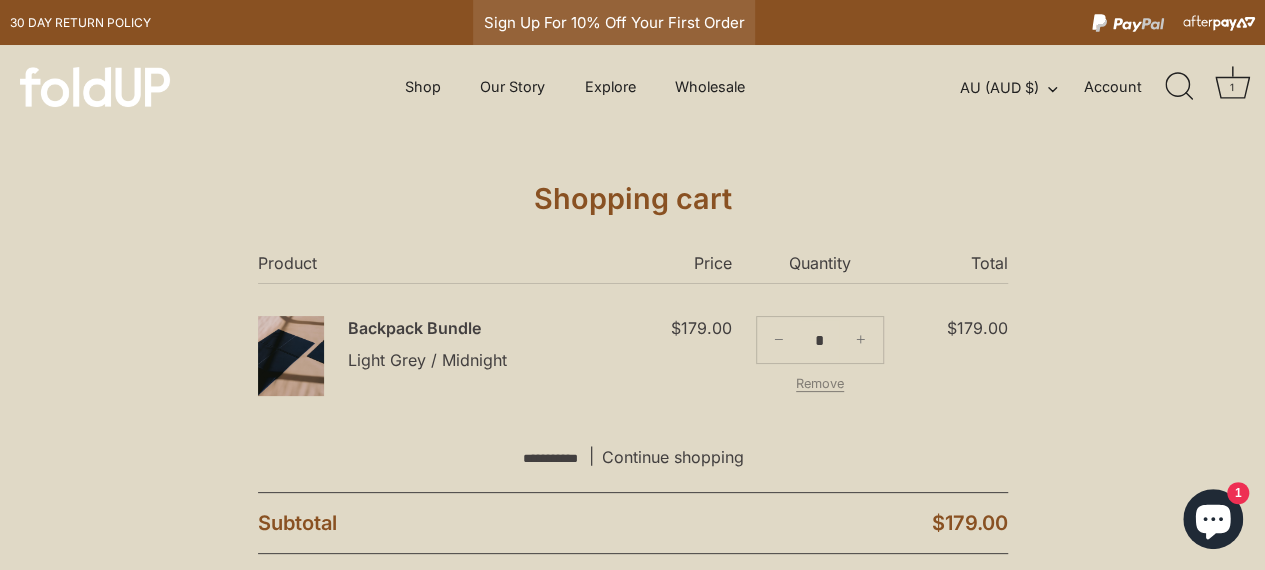 click on "Sign Up For 10% Off Your First Order" at bounding box center (614, 22) 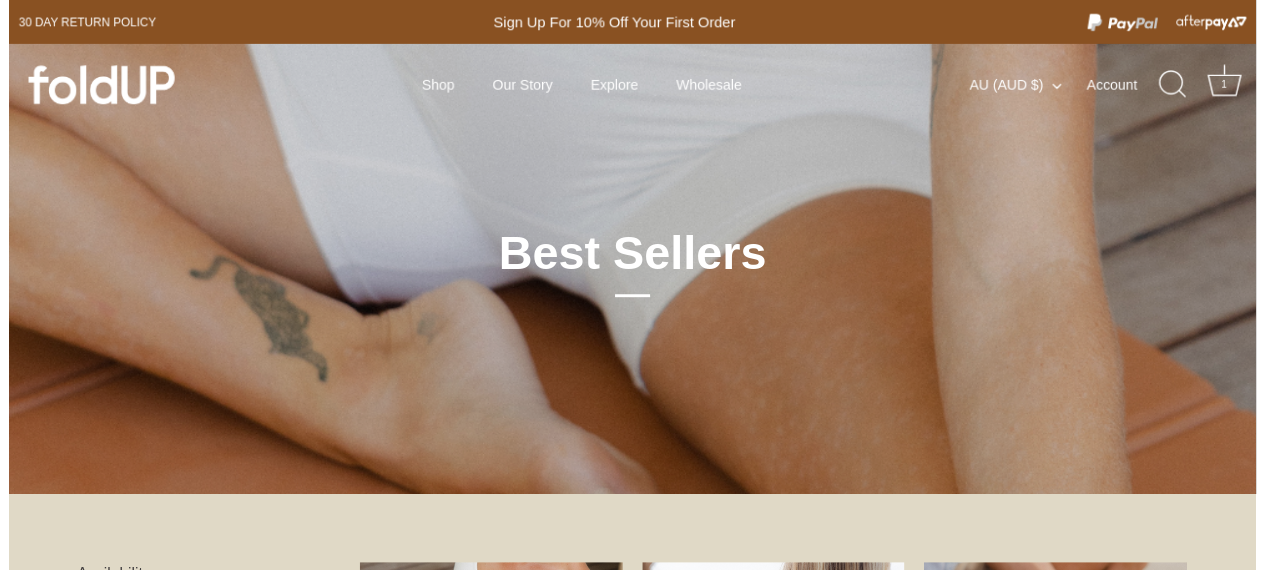 scroll, scrollTop: 0, scrollLeft: 0, axis: both 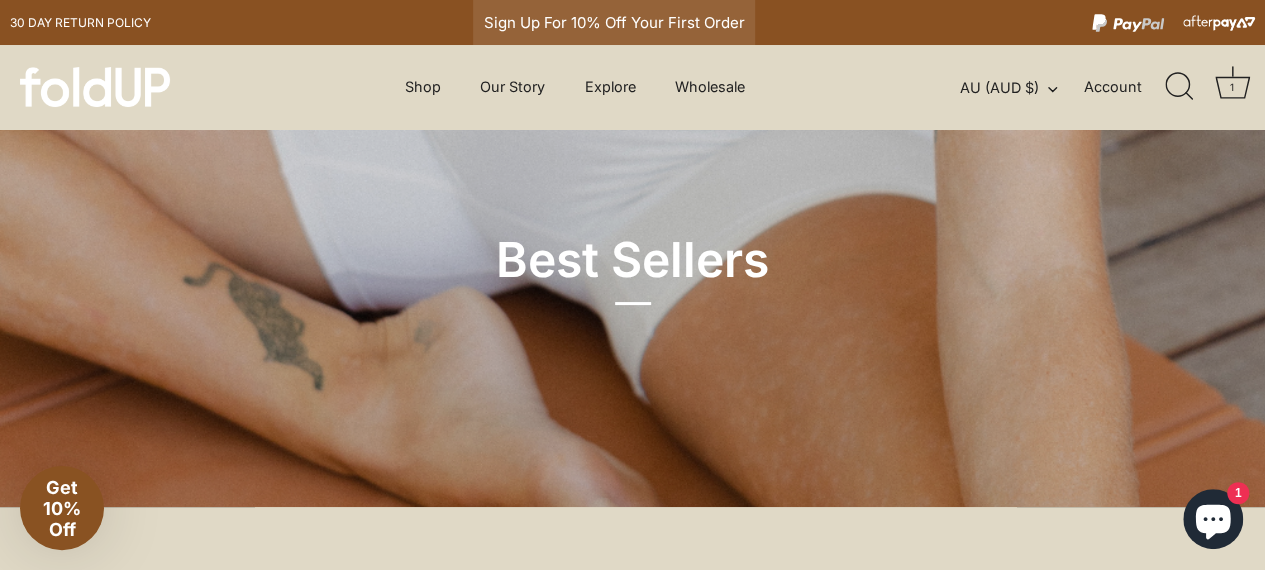 click on "Sign Up For 10% Off Your First Order" at bounding box center (614, 22) 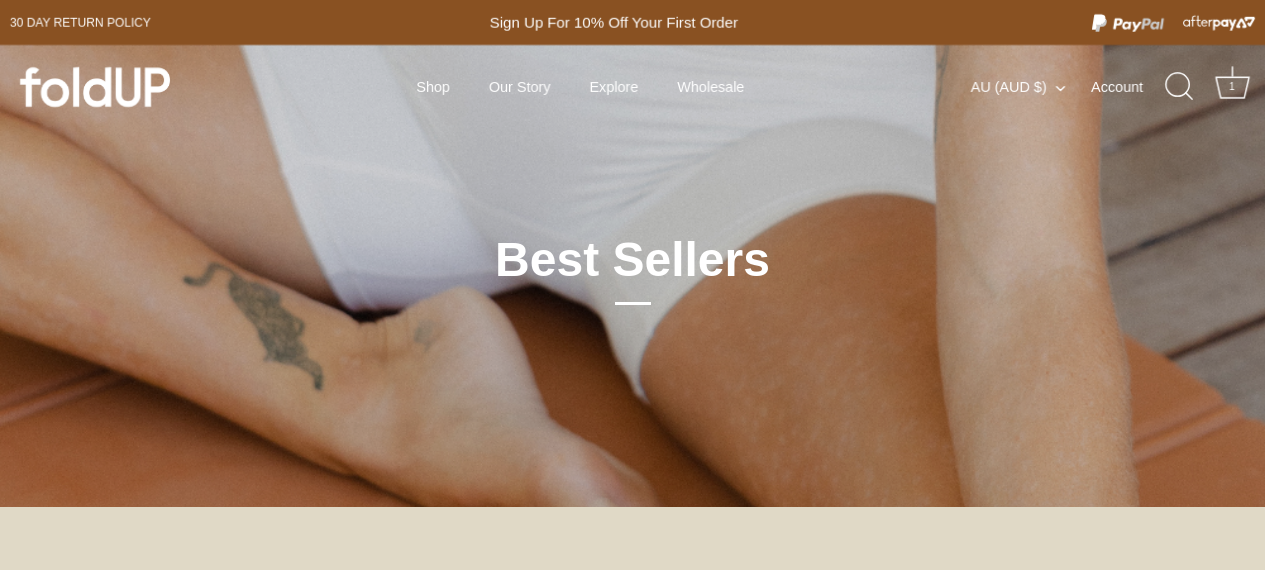 scroll, scrollTop: 0, scrollLeft: 0, axis: both 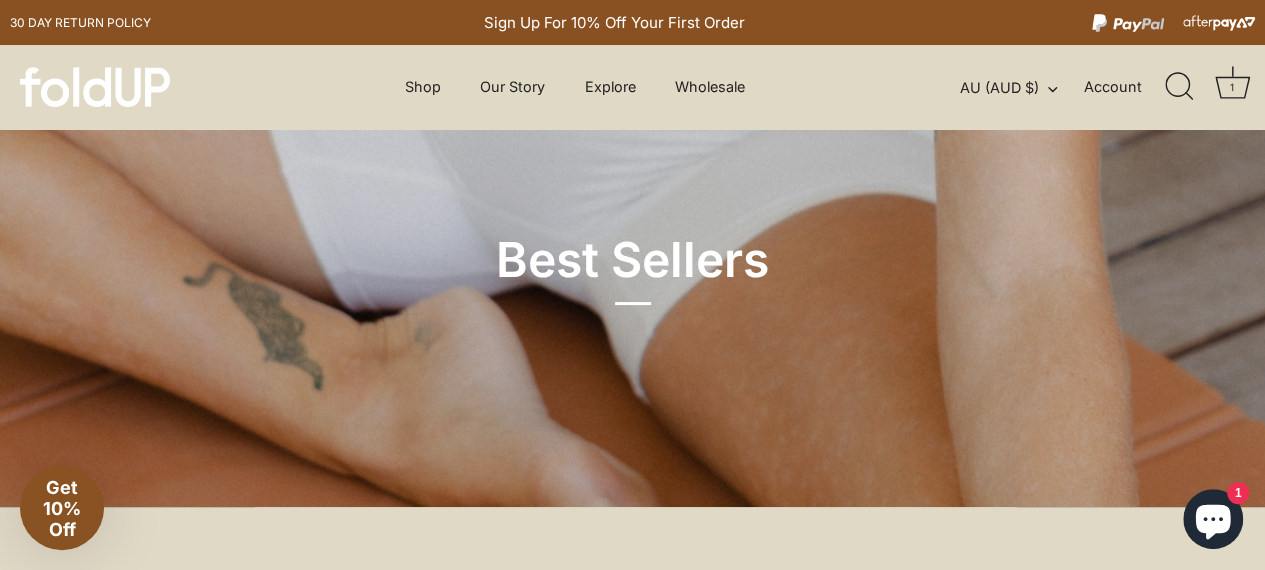 click on "1" at bounding box center (1232, 87) 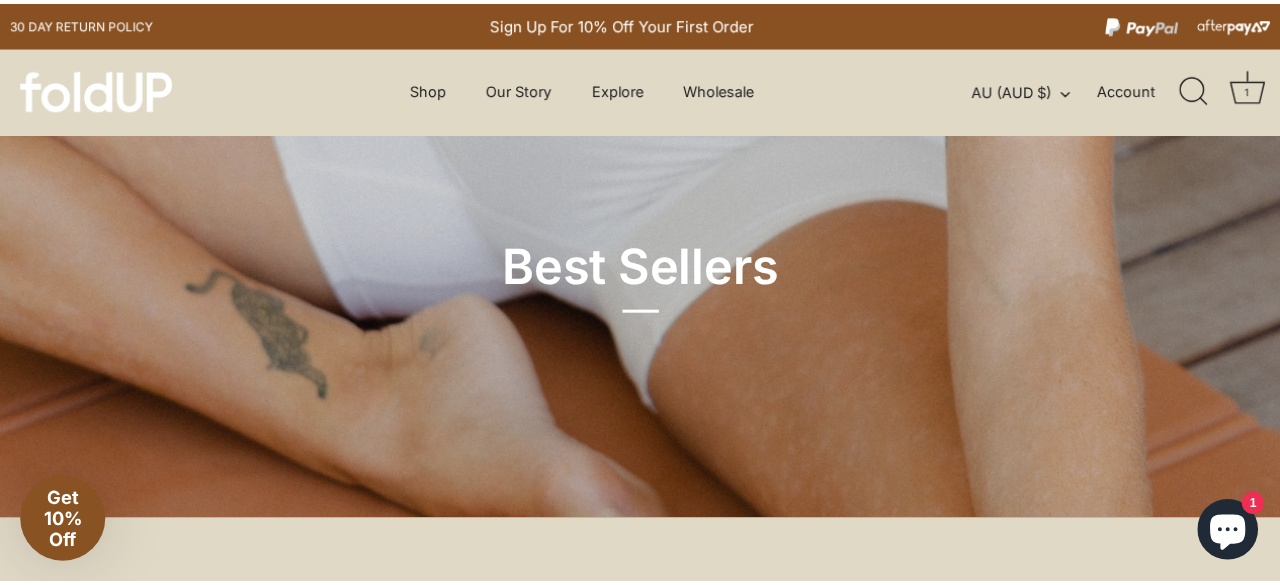 scroll, scrollTop: 0, scrollLeft: 0, axis: both 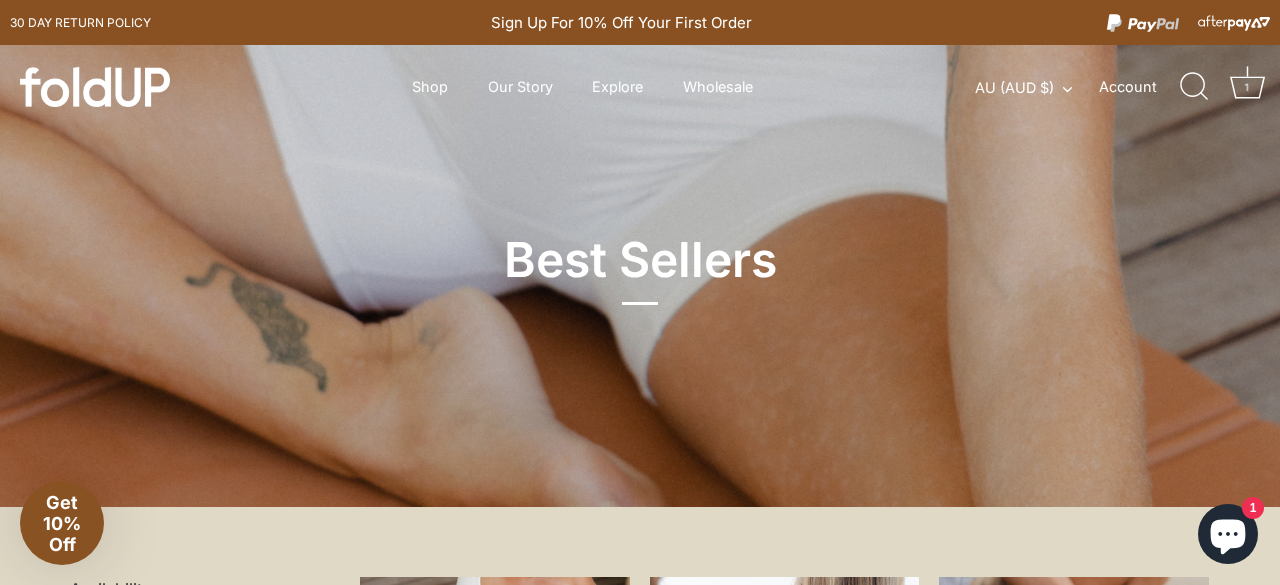 drag, startPoint x: 1024, startPoint y: 64, endPoint x: 1214, endPoint y: 68, distance: 190.0421 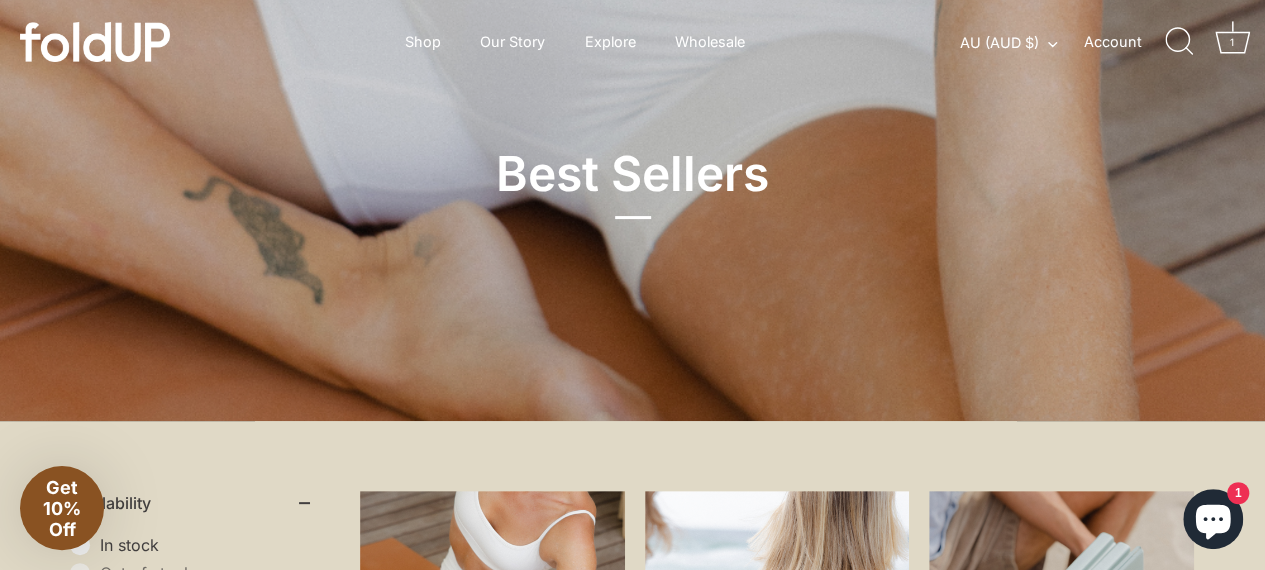 scroll, scrollTop: 0, scrollLeft: 2, axis: horizontal 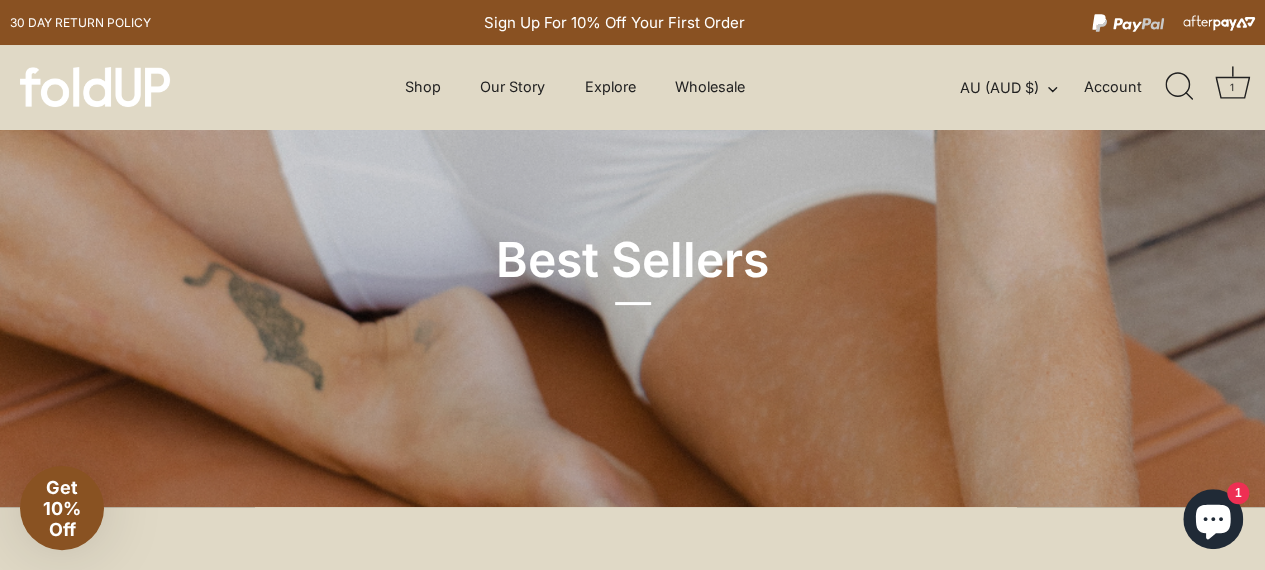 click on "1" at bounding box center (1232, 87) 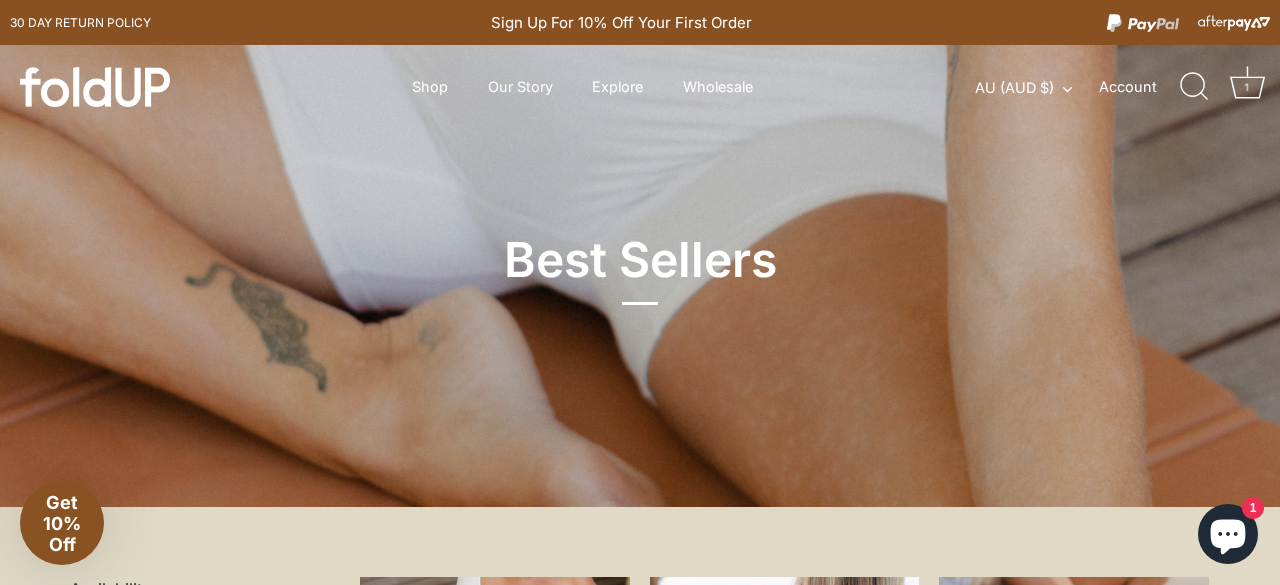 click at bounding box center [640, 2546] 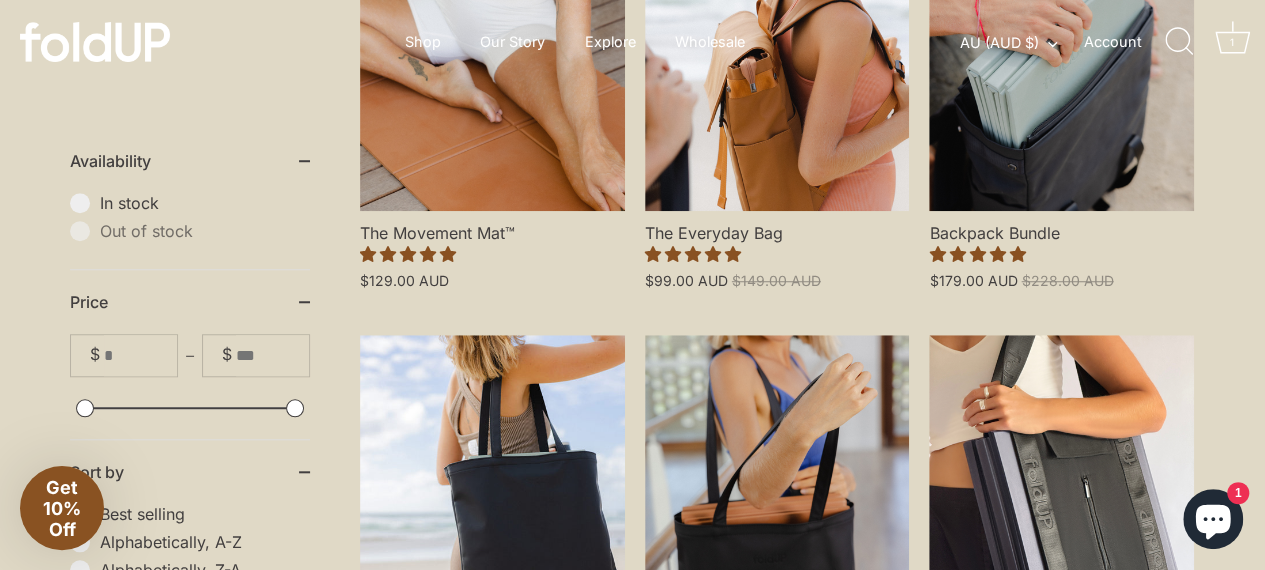 scroll, scrollTop: 0, scrollLeft: 0, axis: both 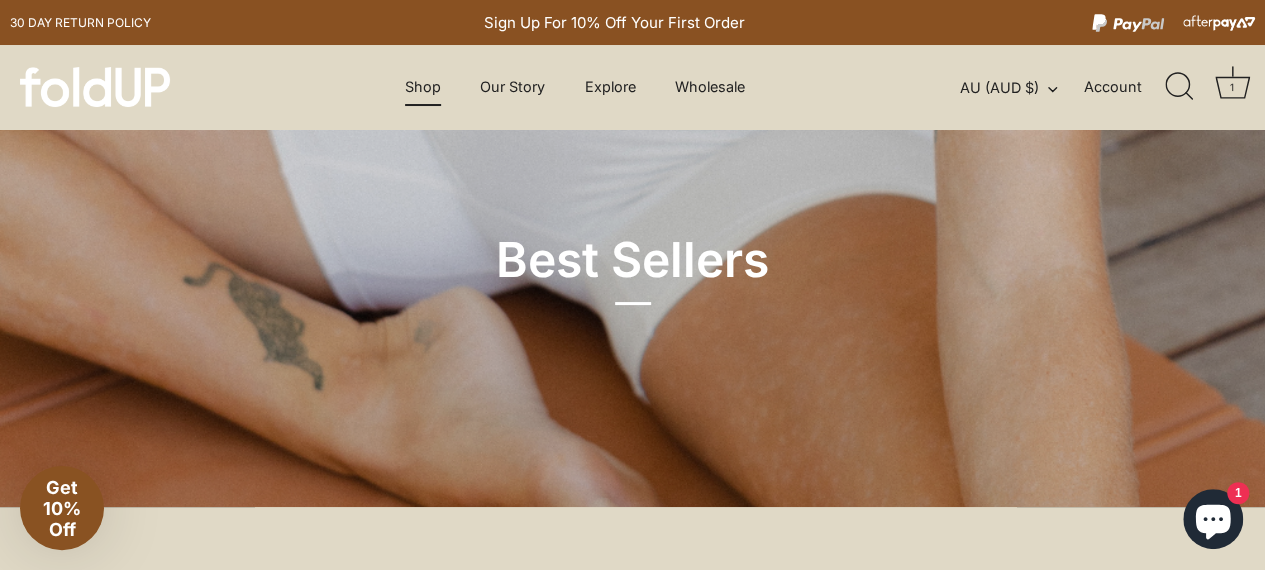 click on "Shop" at bounding box center (422, 87) 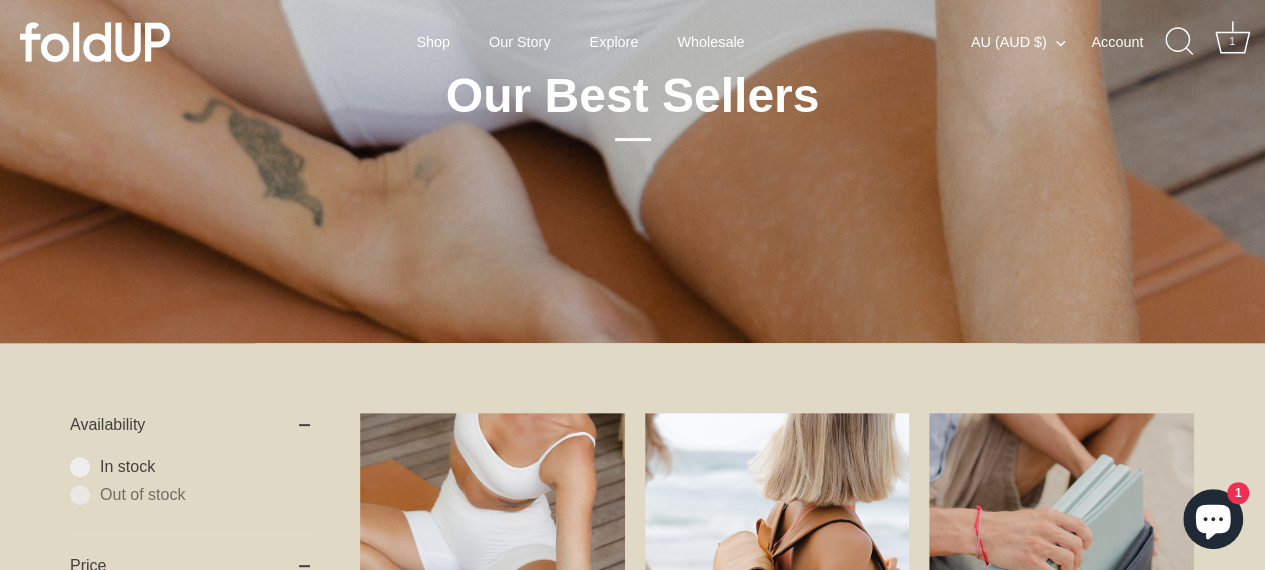 scroll, scrollTop: 479, scrollLeft: 0, axis: vertical 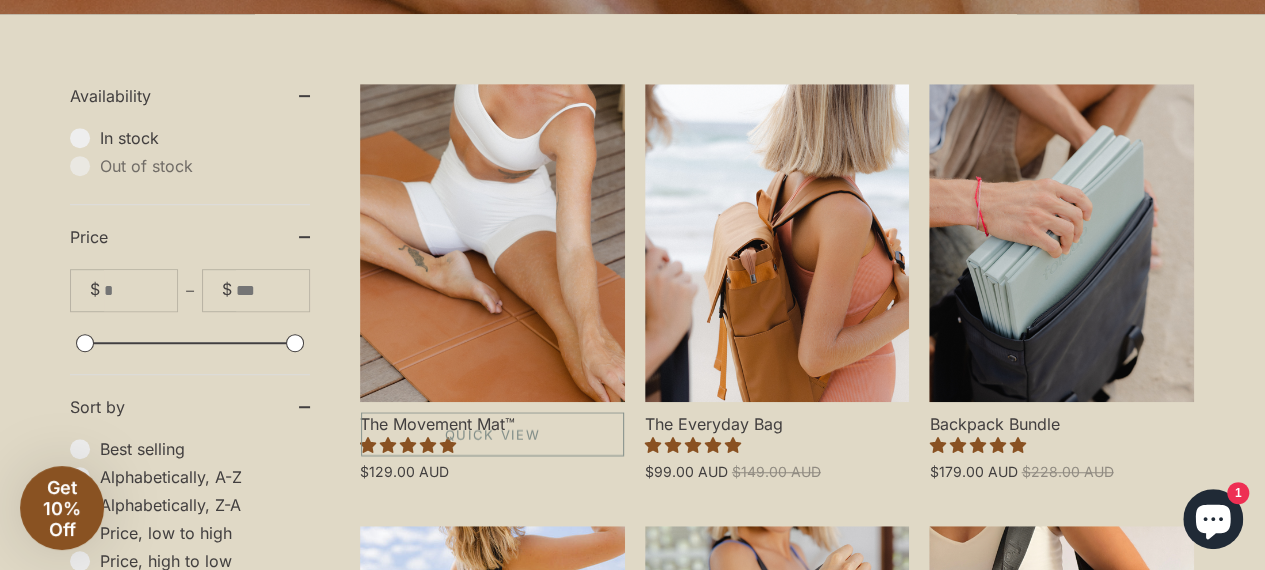 click at bounding box center (492, 243) 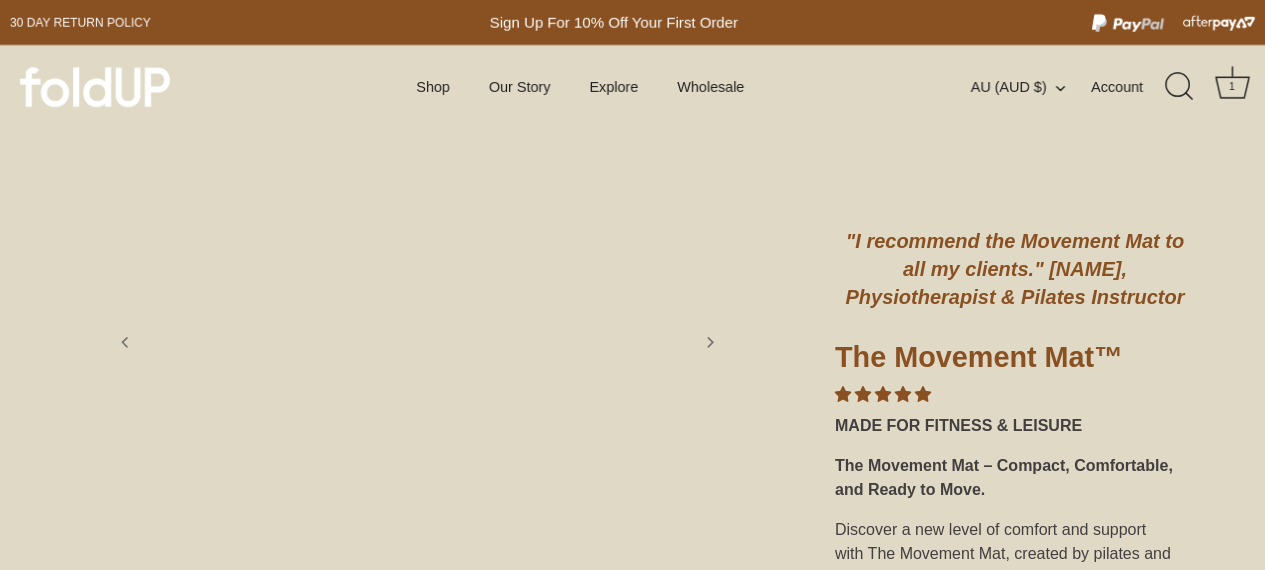 scroll, scrollTop: 0, scrollLeft: 0, axis: both 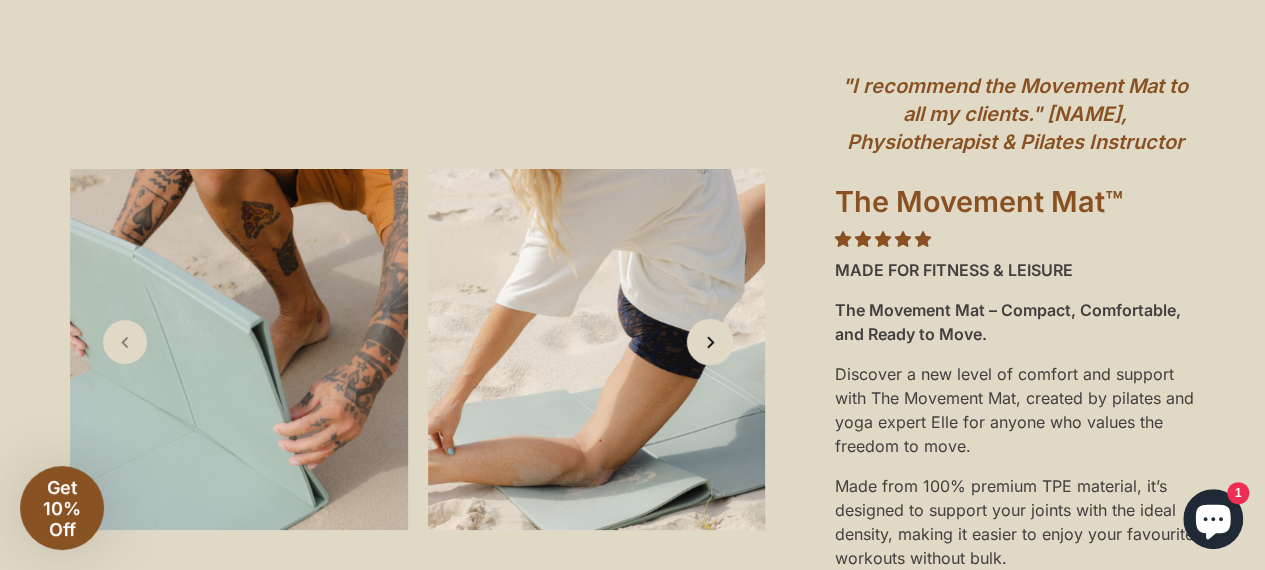 click at bounding box center (710, 341) 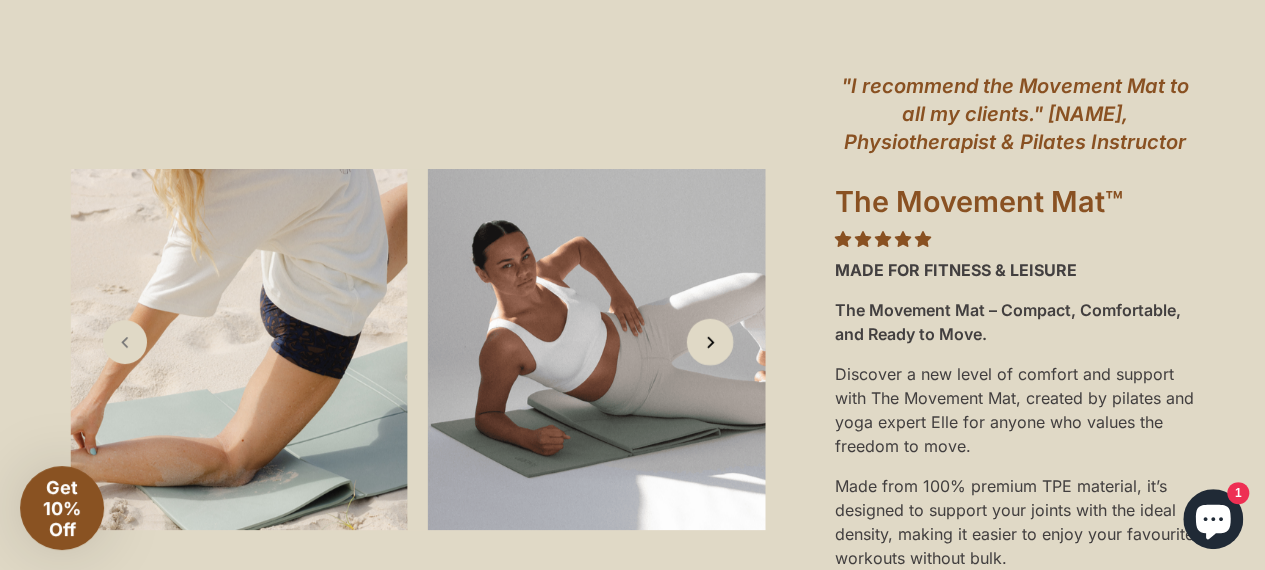 click at bounding box center (710, 341) 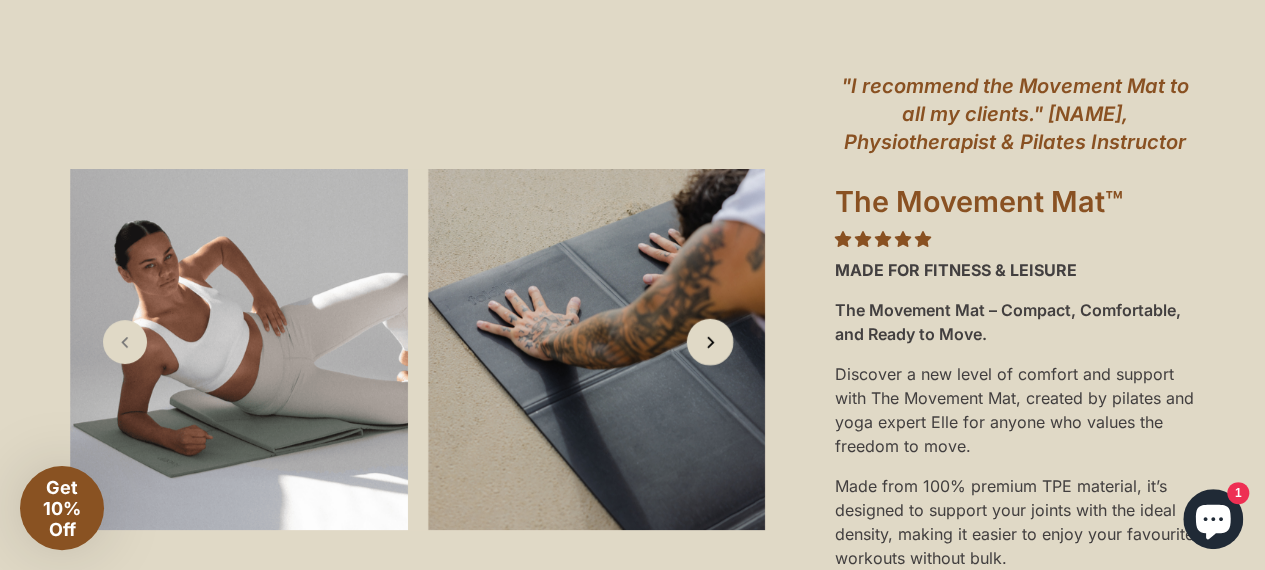 click at bounding box center (710, 341) 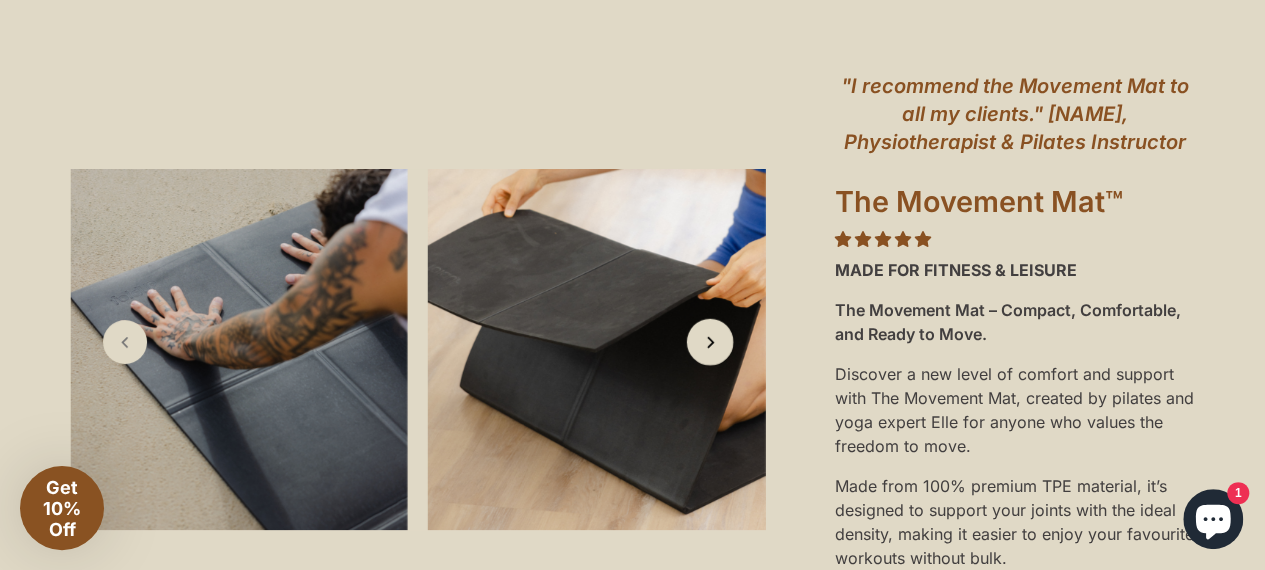 click at bounding box center (710, 341) 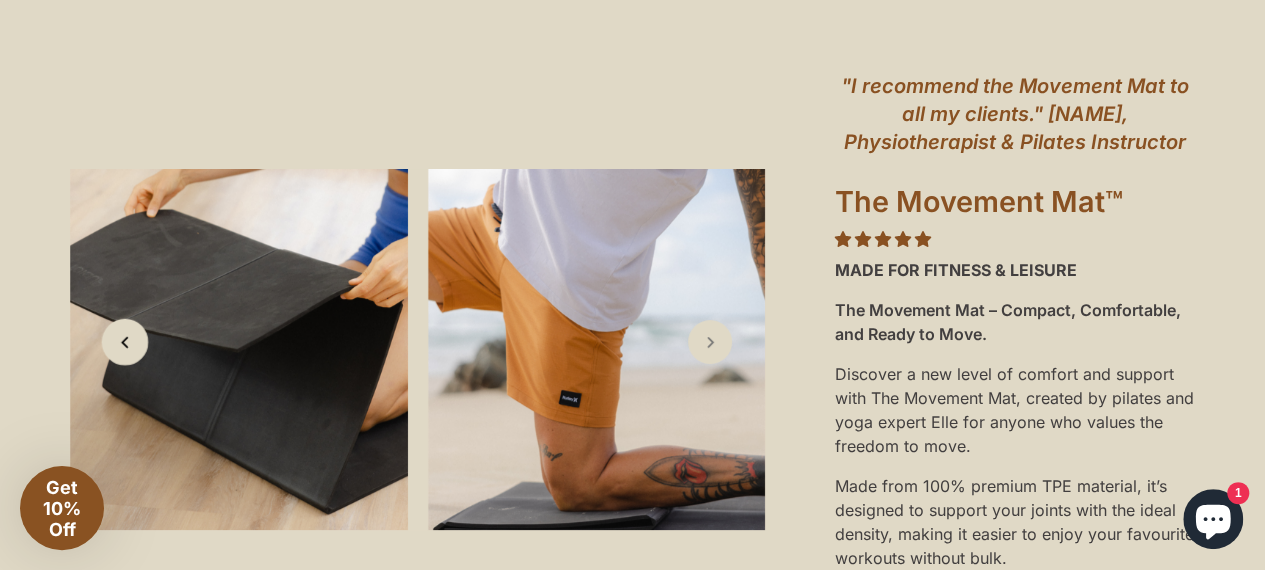 click 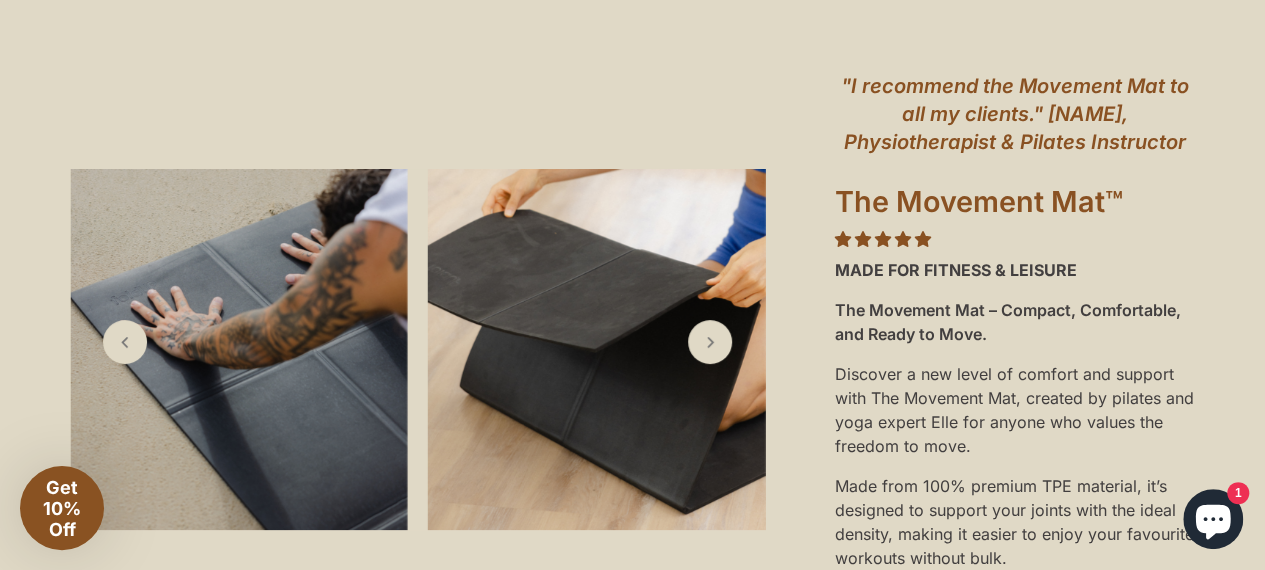 click at bounding box center (239, 349) 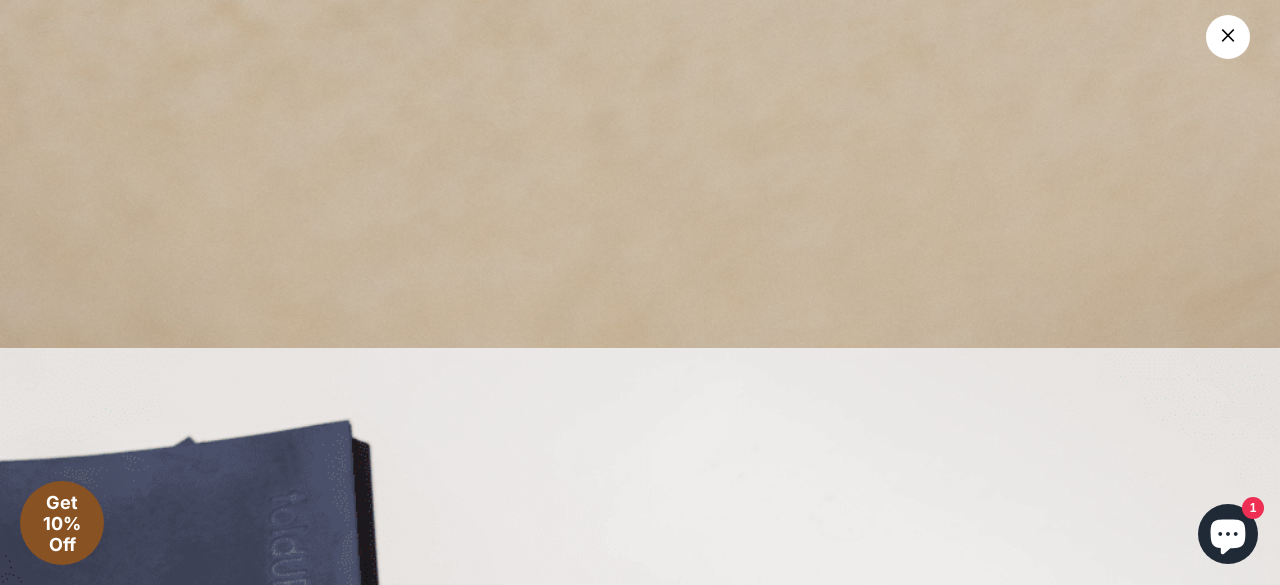 scroll, scrollTop: 27298, scrollLeft: 0, axis: vertical 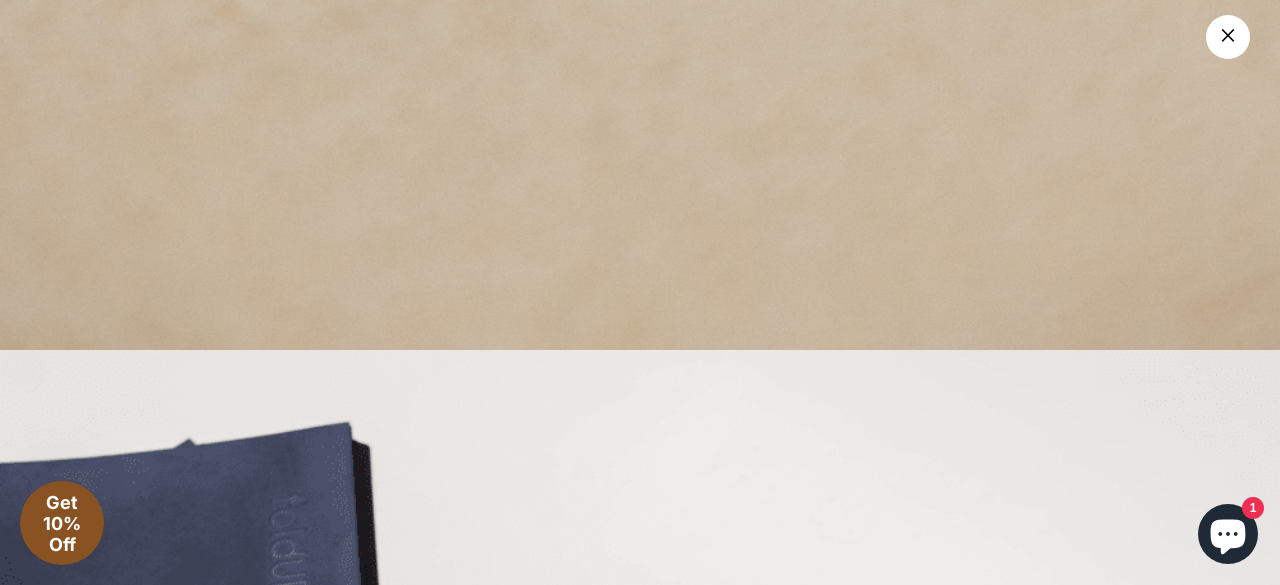 click on "×" at bounding box center [1228, 37] 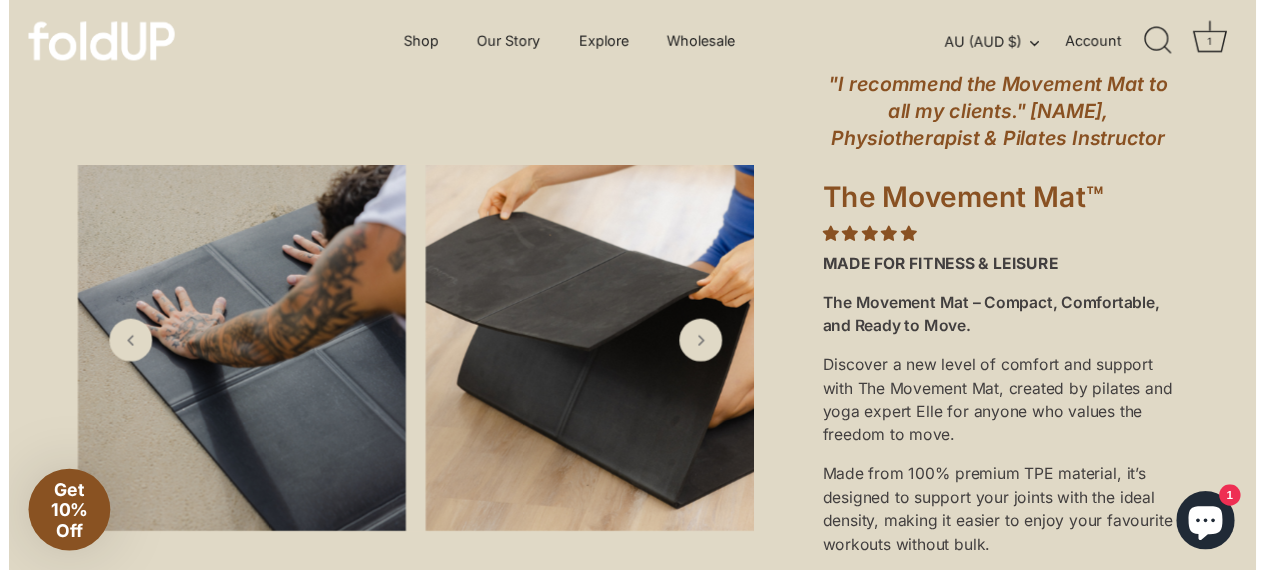 scroll, scrollTop: 27014, scrollLeft: 0, axis: vertical 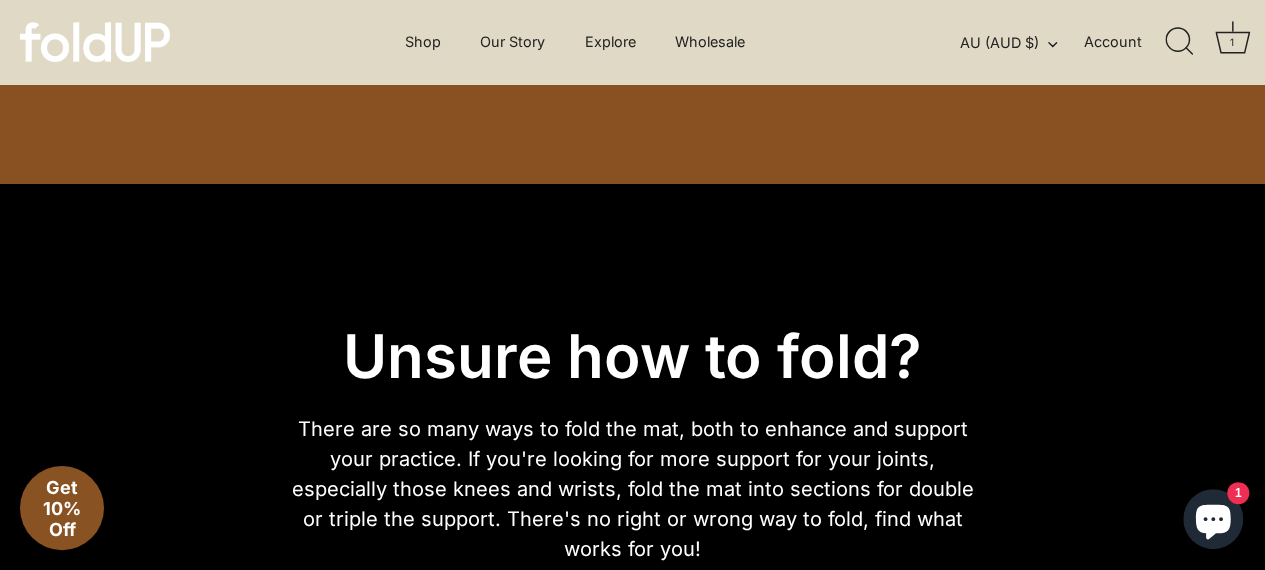 click on "Account" at bounding box center [1123, 42] 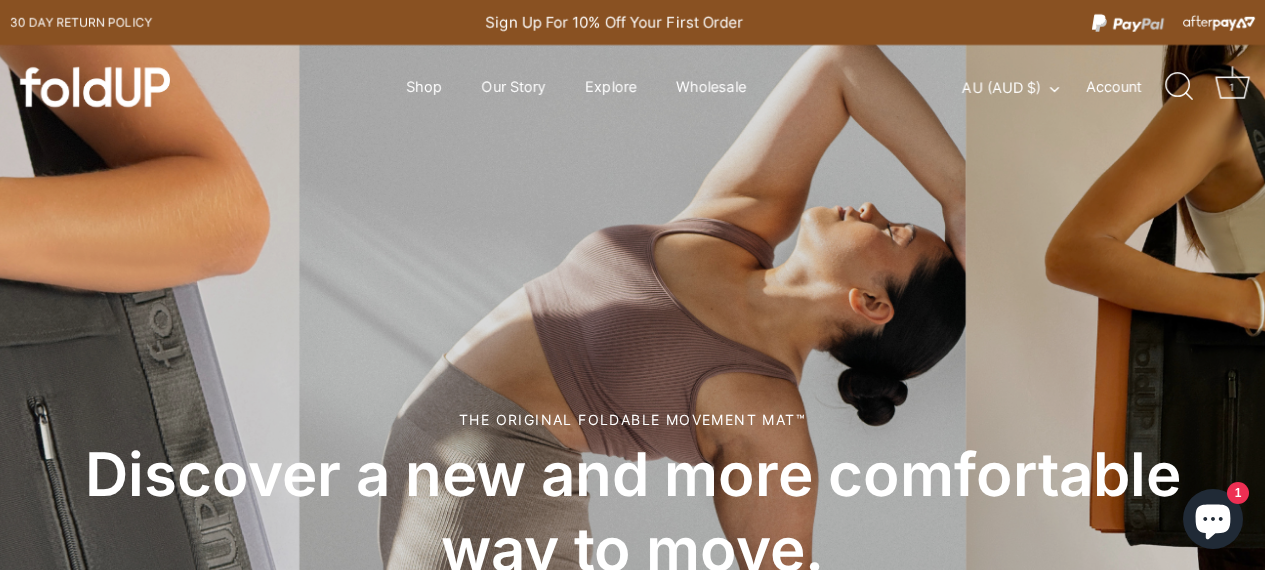 scroll, scrollTop: 0, scrollLeft: 0, axis: both 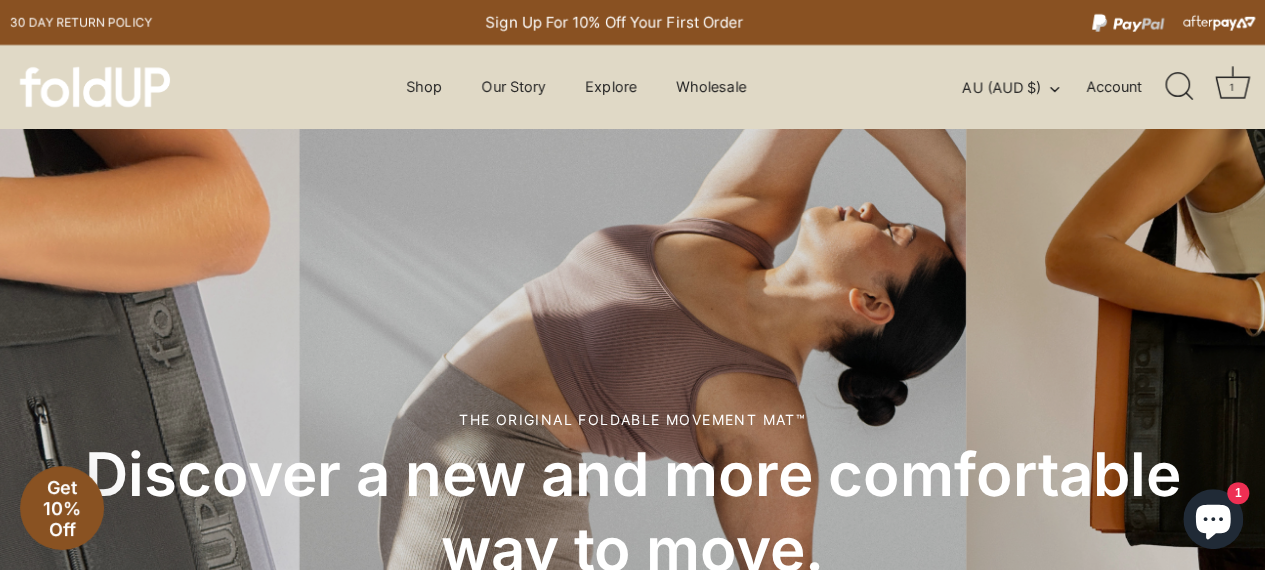 click on "Cart
1
Cart (1)" at bounding box center [1232, 87] 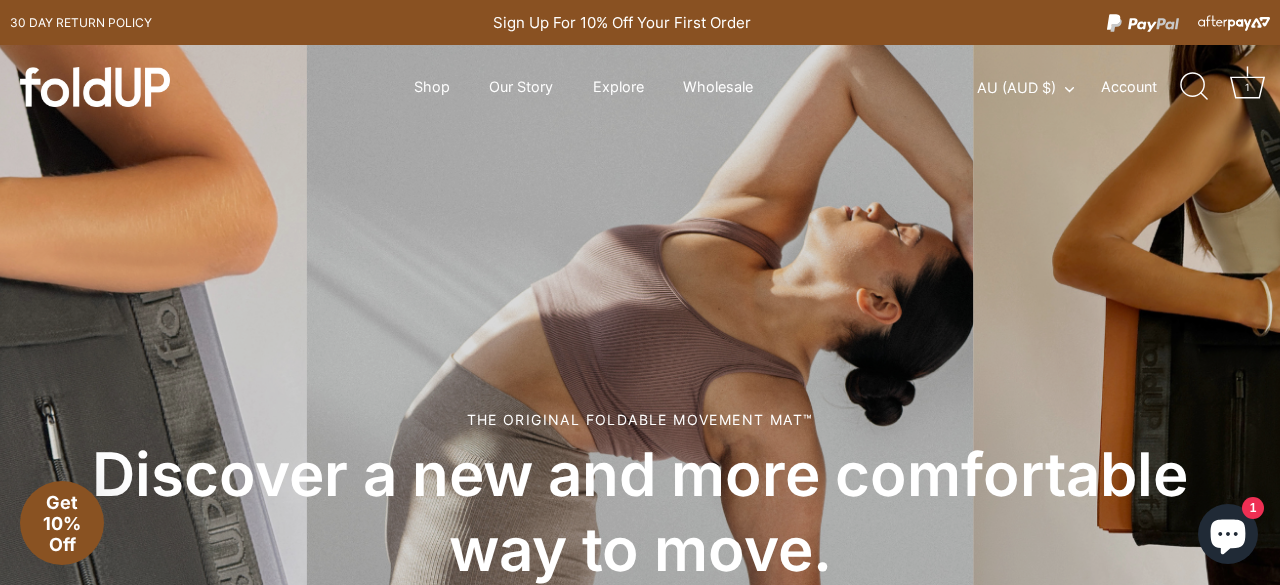 click on "$179.00" at bounding box center [689, 10963] 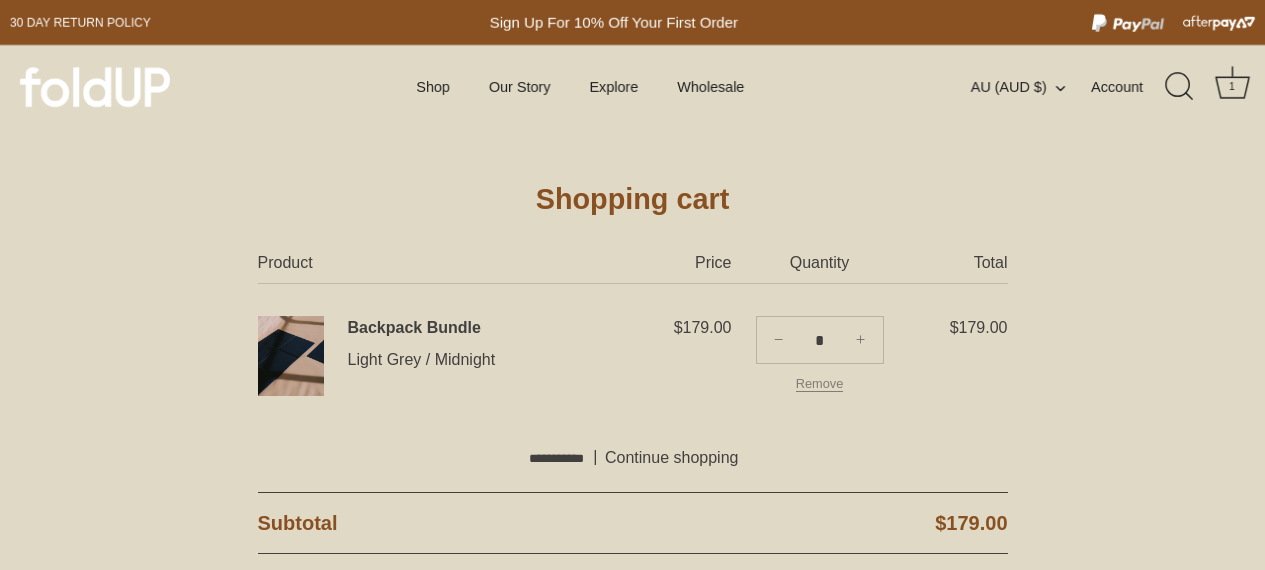 scroll, scrollTop: 0, scrollLeft: 0, axis: both 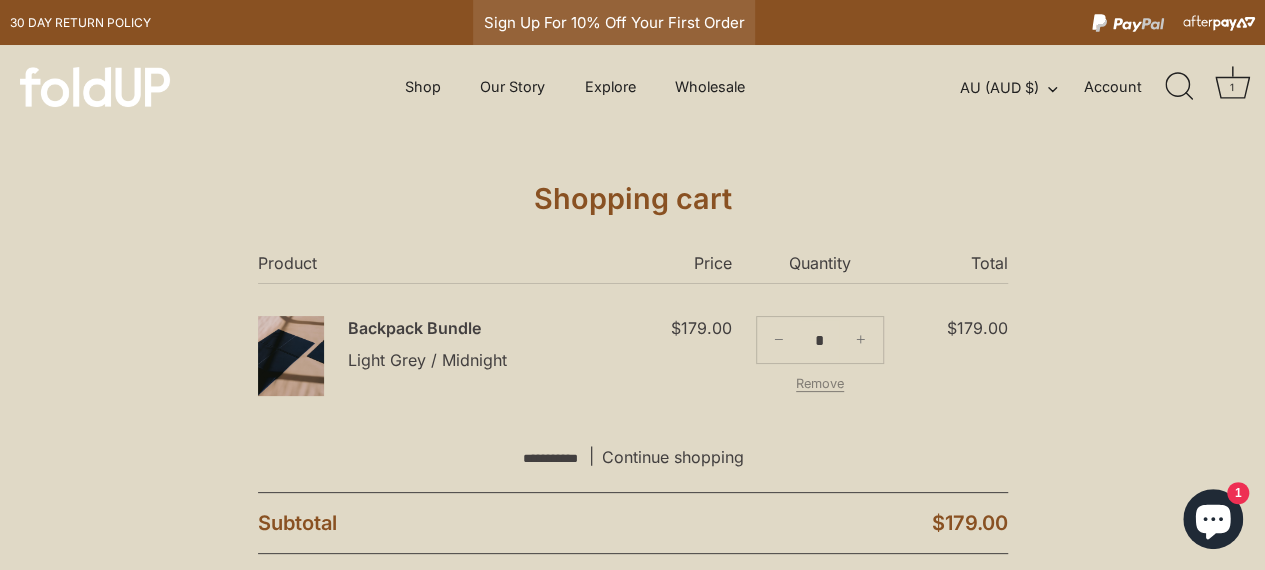click on "Sign Up For 10% Off Your First Order" at bounding box center [614, 22] 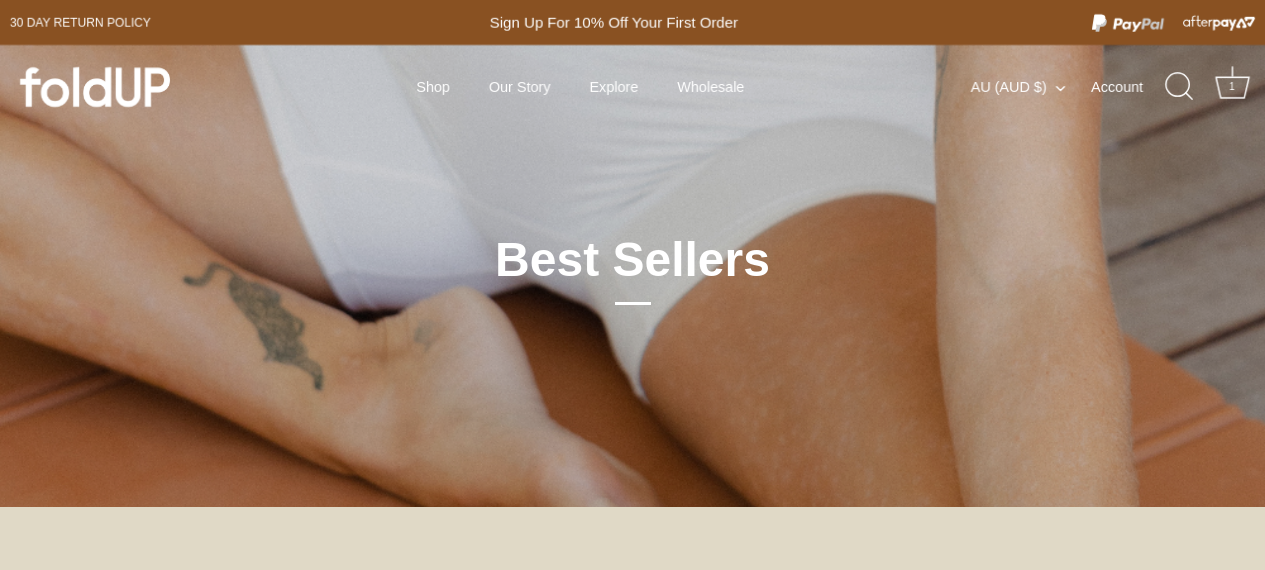 scroll, scrollTop: 0, scrollLeft: 0, axis: both 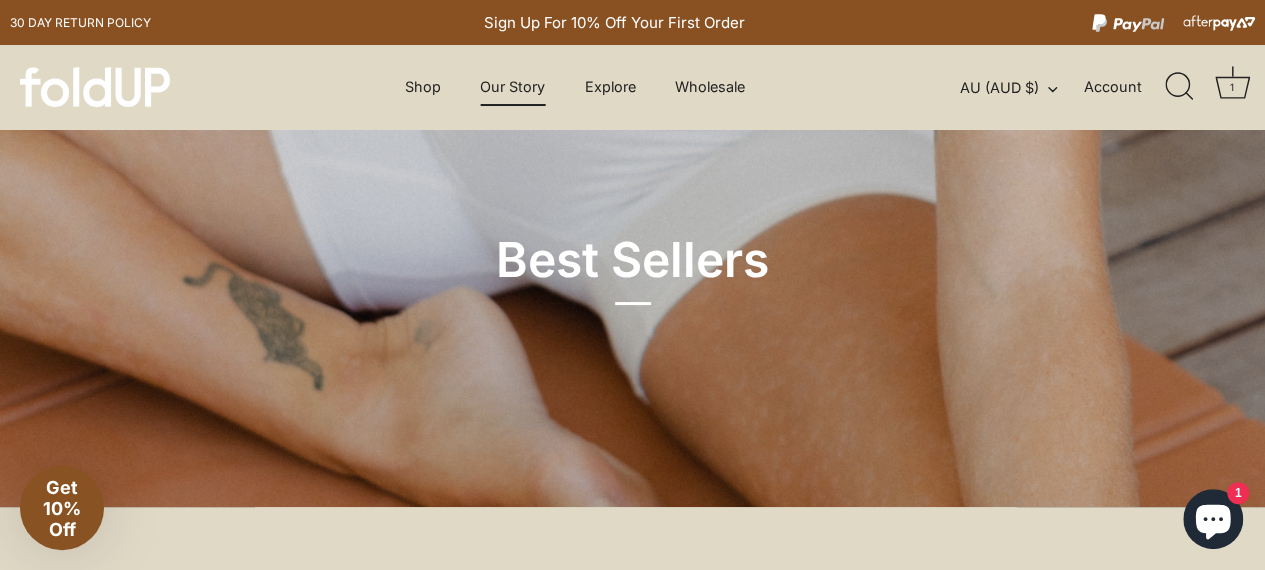 click on "Our Story" at bounding box center (513, 87) 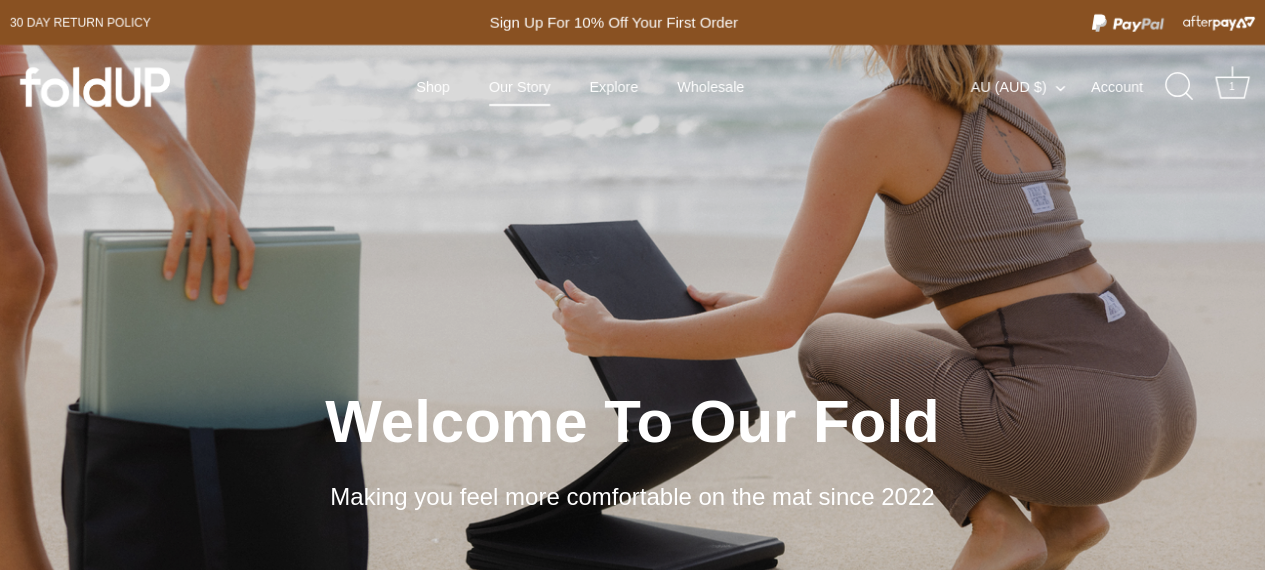 scroll, scrollTop: 0, scrollLeft: 0, axis: both 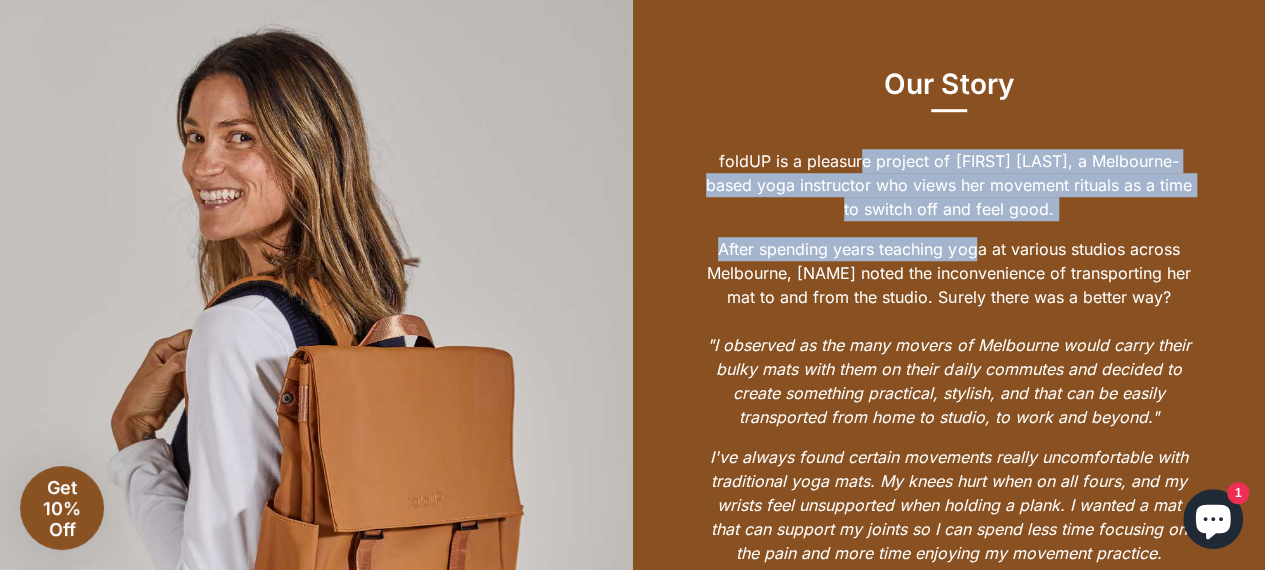 drag, startPoint x: 862, startPoint y: 159, endPoint x: 980, endPoint y: 253, distance: 150.86418 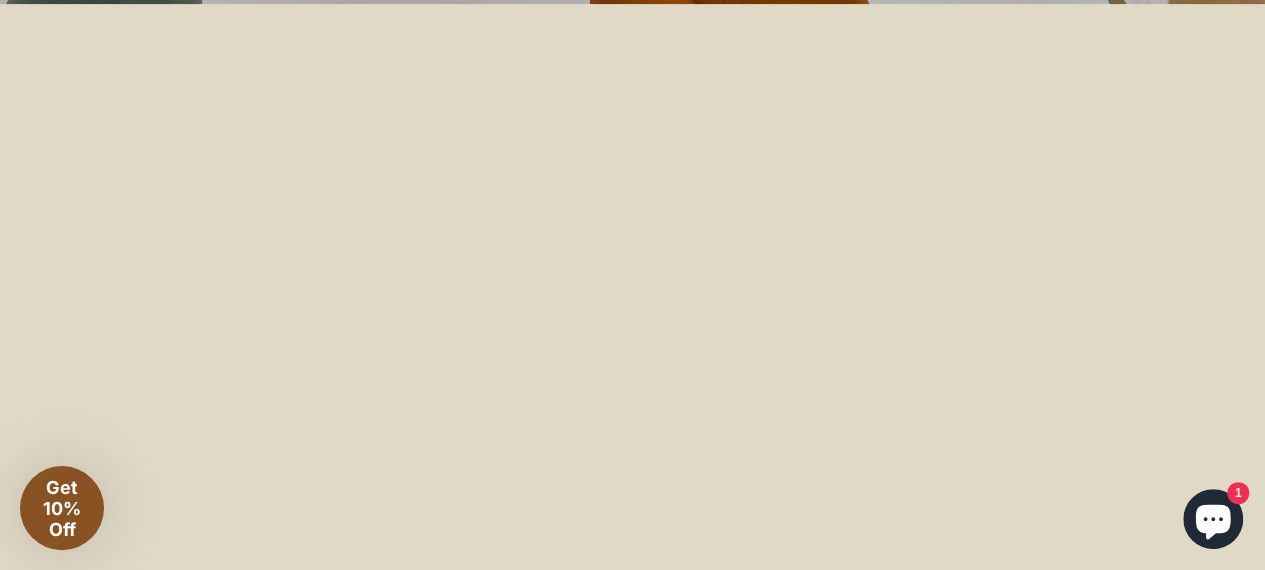 scroll, scrollTop: 5056, scrollLeft: 2, axis: both 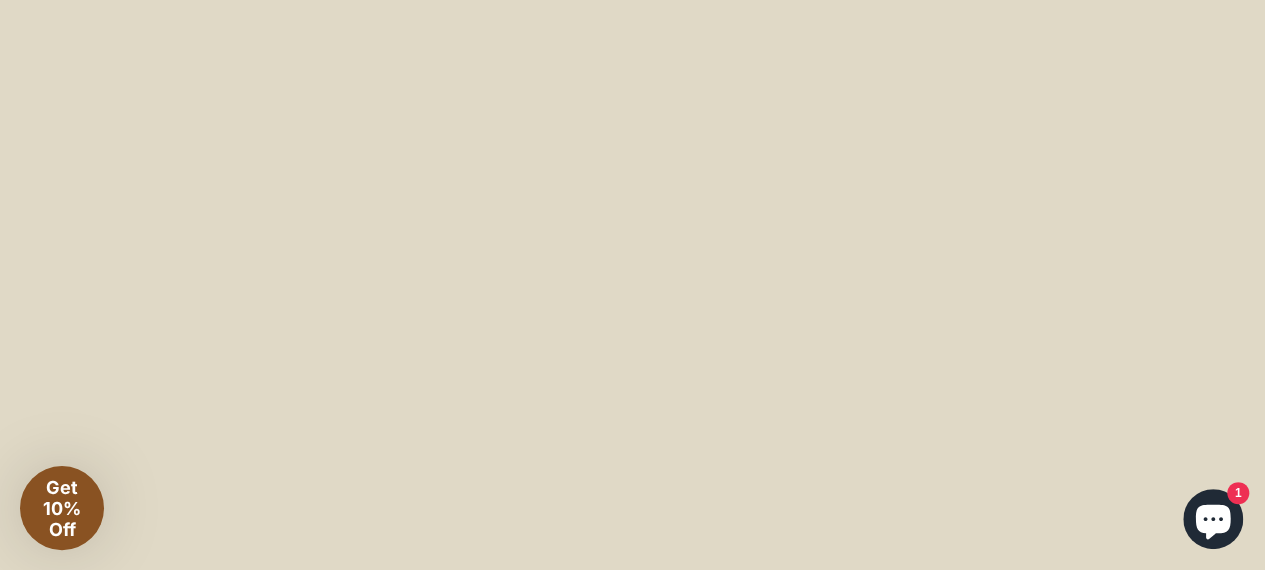 click on "Get 10% Off" at bounding box center [62, 508] 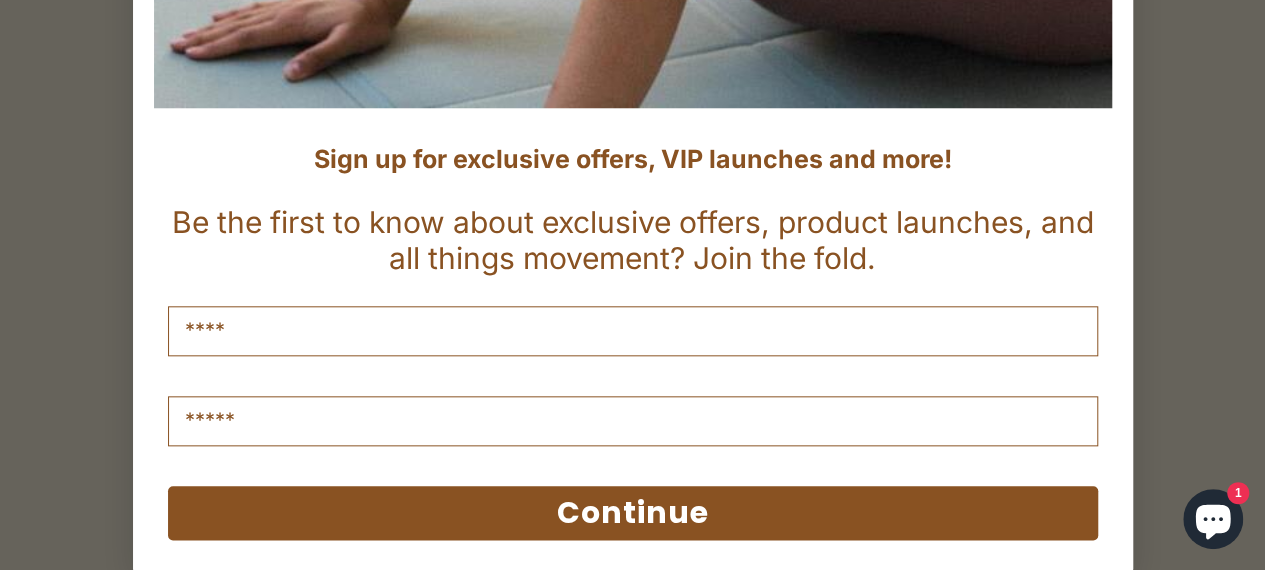 scroll, scrollTop: 903, scrollLeft: 0, axis: vertical 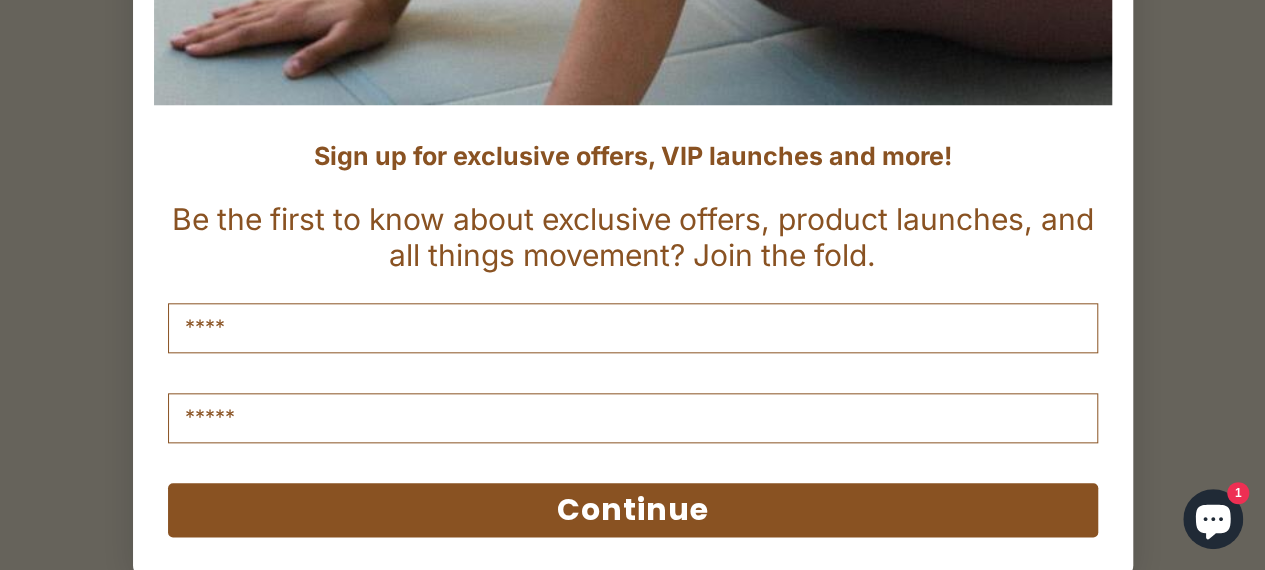 click at bounding box center (633, 328) 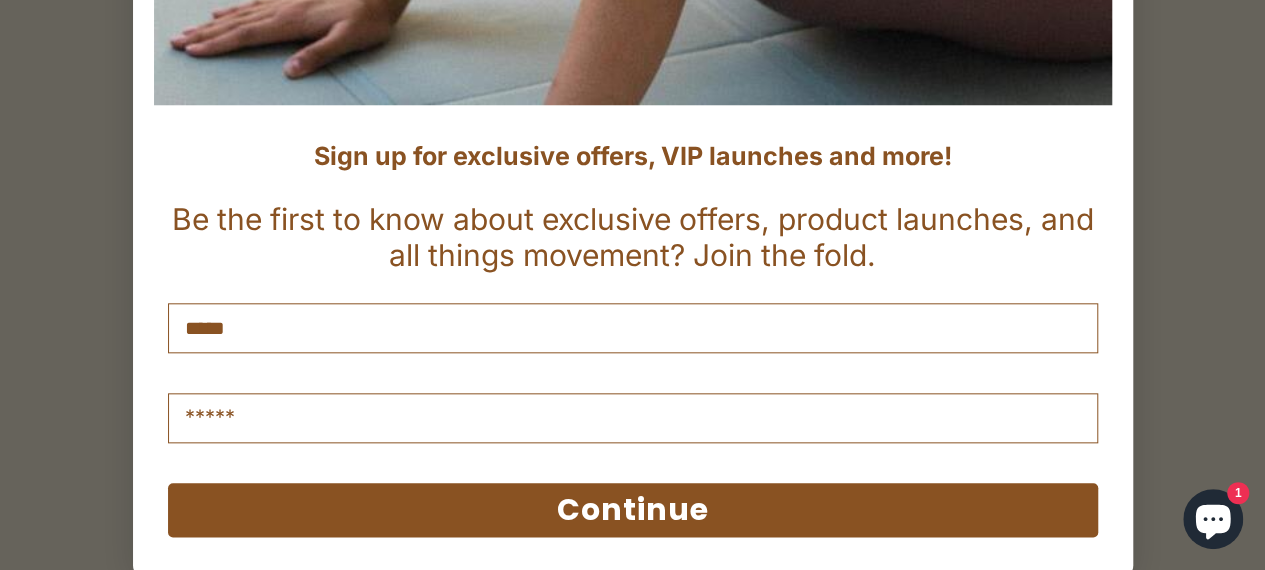 type on "*****" 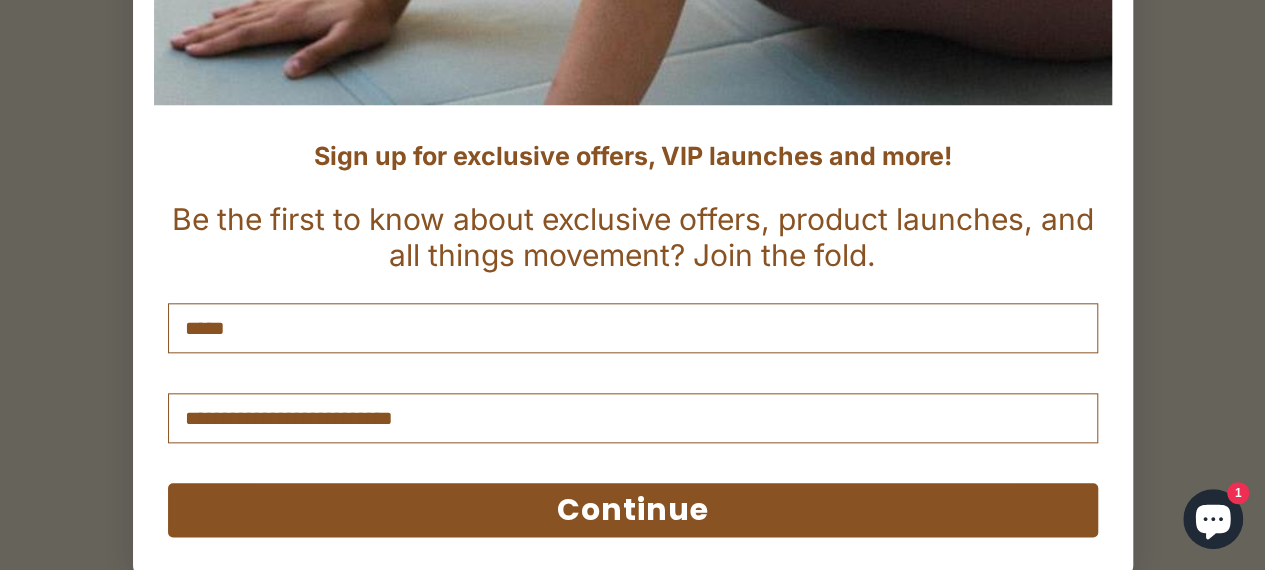 click on "Continue" at bounding box center [633, 510] 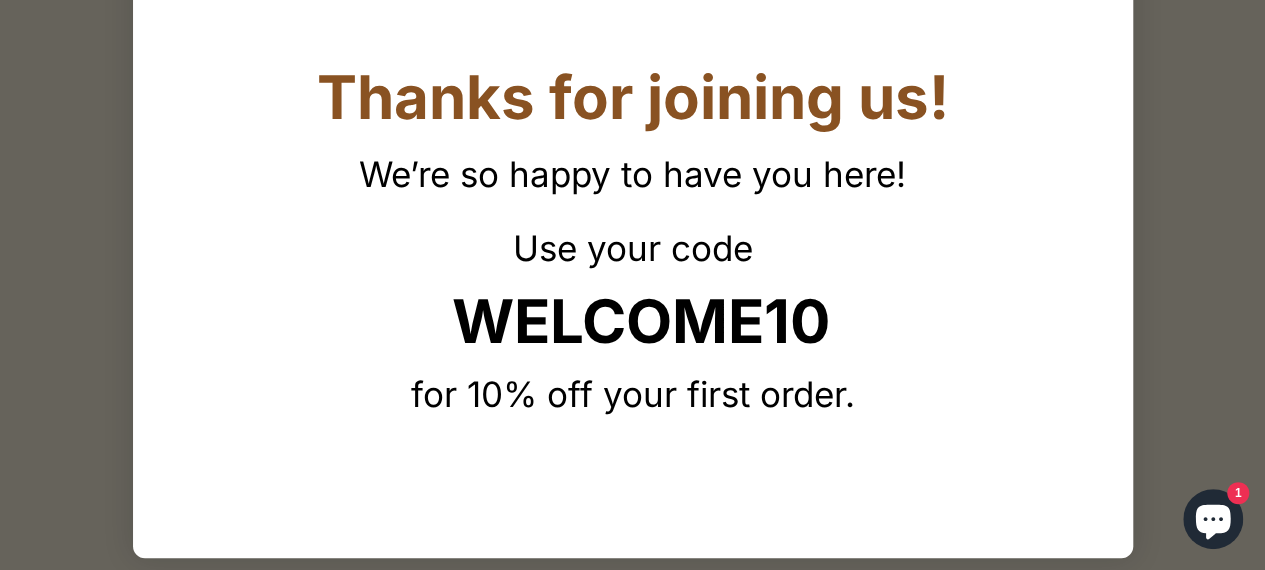 scroll, scrollTop: 104, scrollLeft: 0, axis: vertical 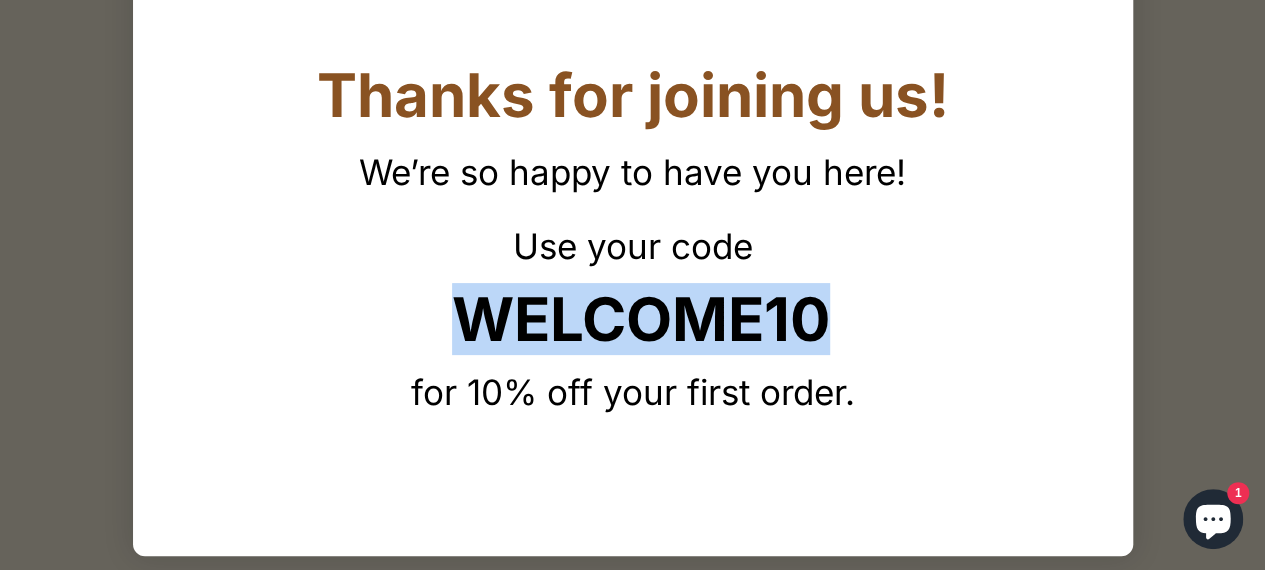 drag, startPoint x: 447, startPoint y: 318, endPoint x: 816, endPoint y: 325, distance: 369.06638 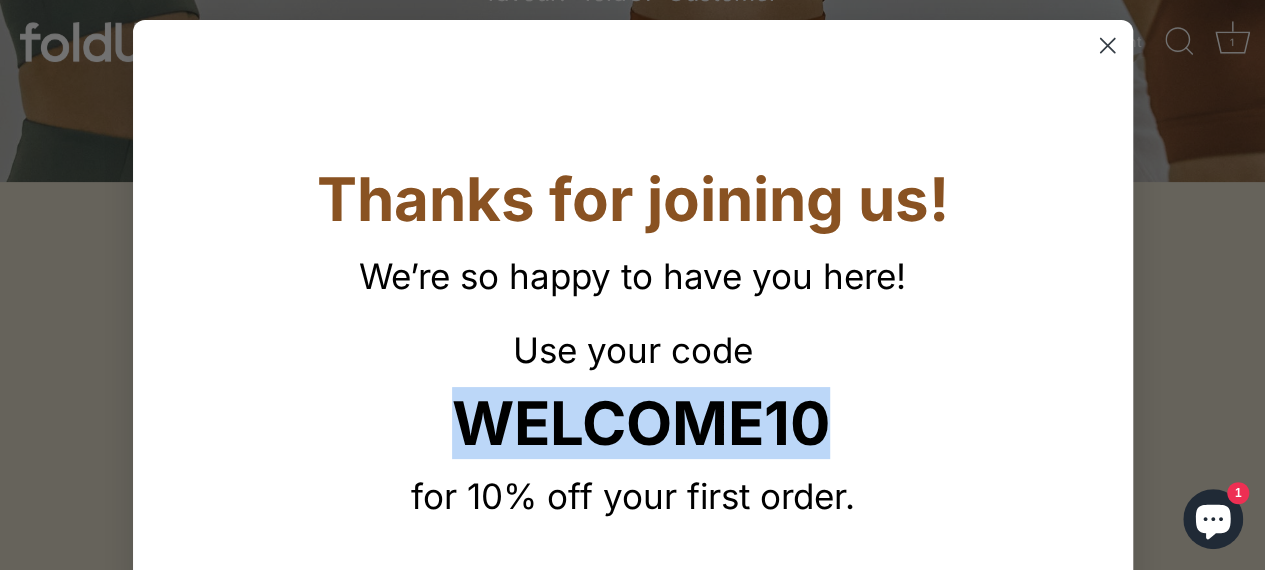 scroll, scrollTop: 4862, scrollLeft: 2, axis: both 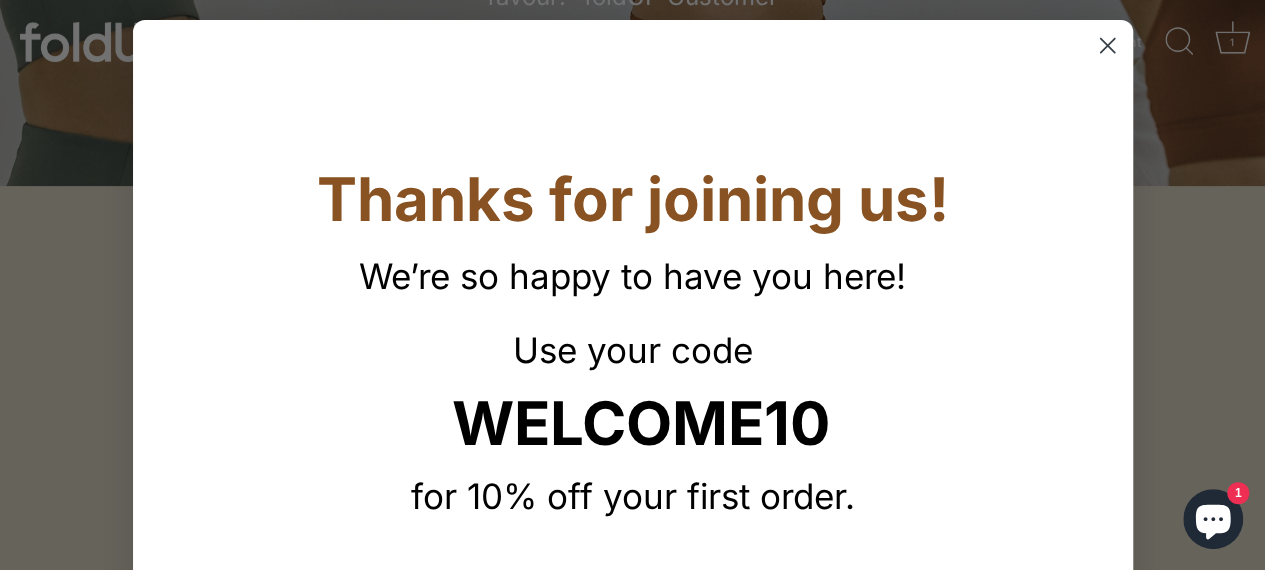 click on "Thanks for joining us! We’re so happy to have you here!
Use your code
WELCOME10
for 10% off your first order.   ******" at bounding box center [633, 340] 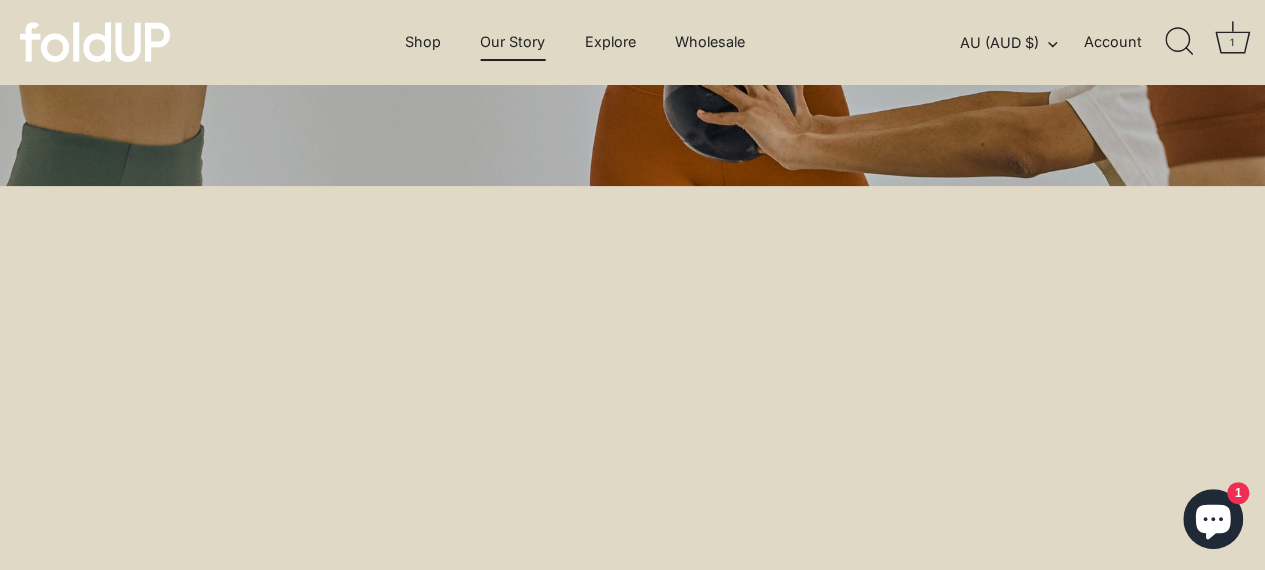click on "Cart" 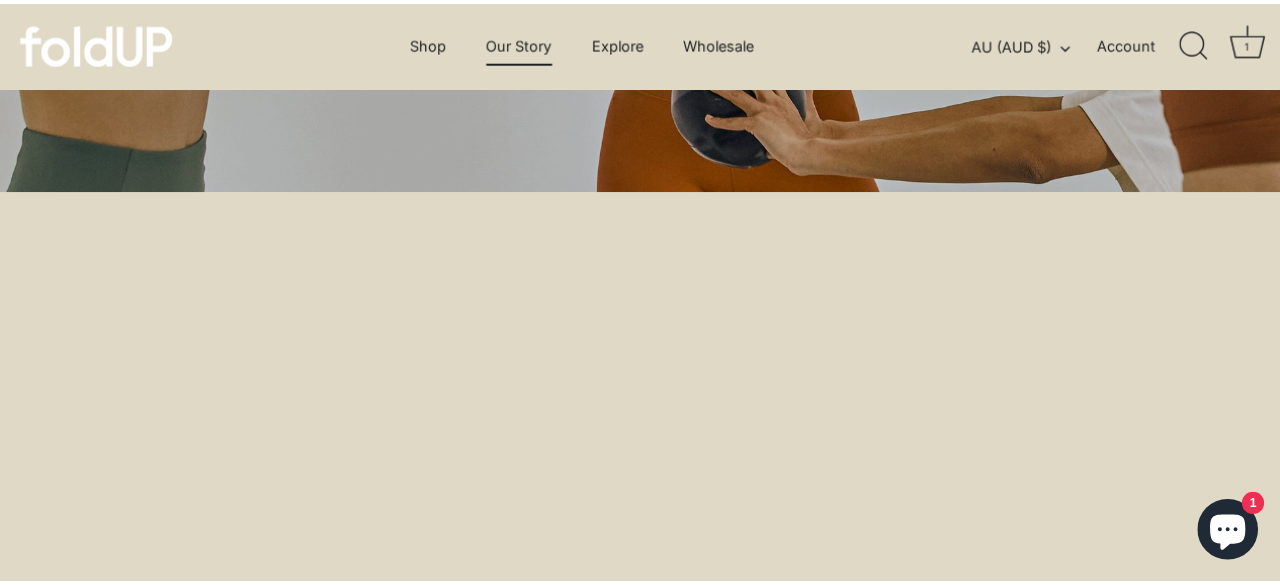 scroll, scrollTop: 4862, scrollLeft: 0, axis: vertical 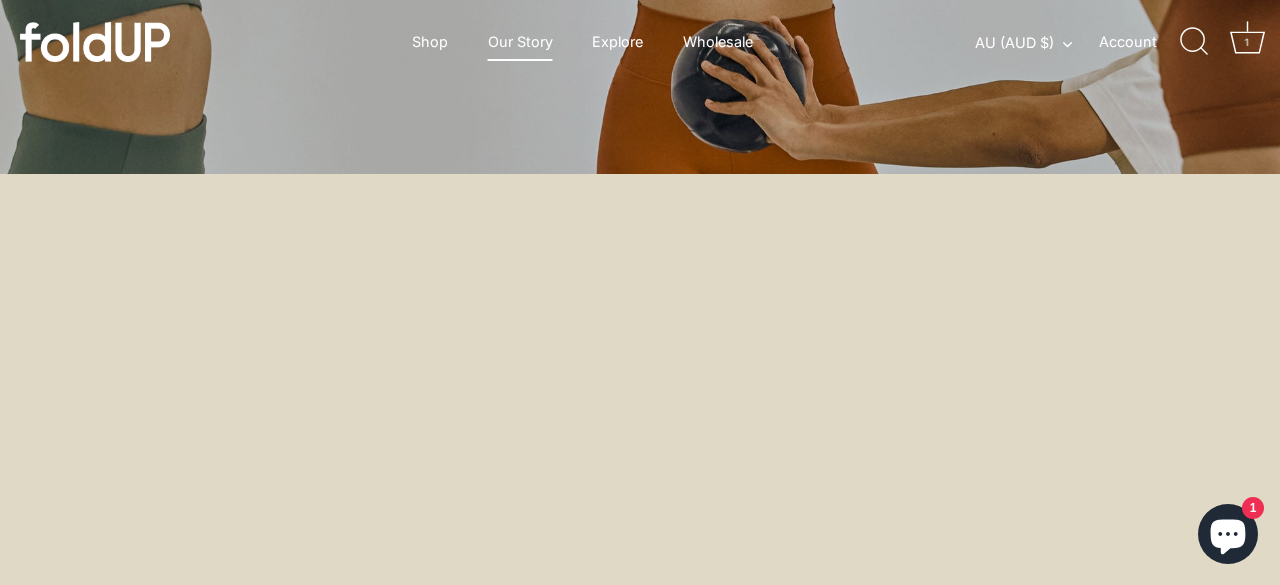 click on "Checkout •  $179.00" at bounding box center (640, 1303) 